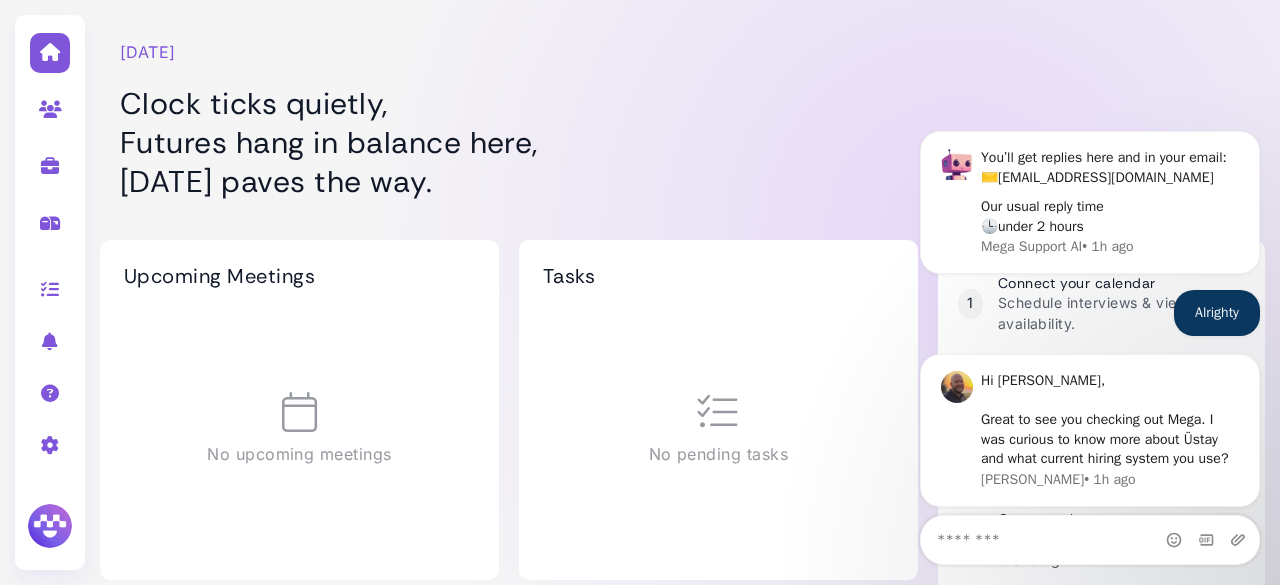 scroll, scrollTop: 0, scrollLeft: 0, axis: both 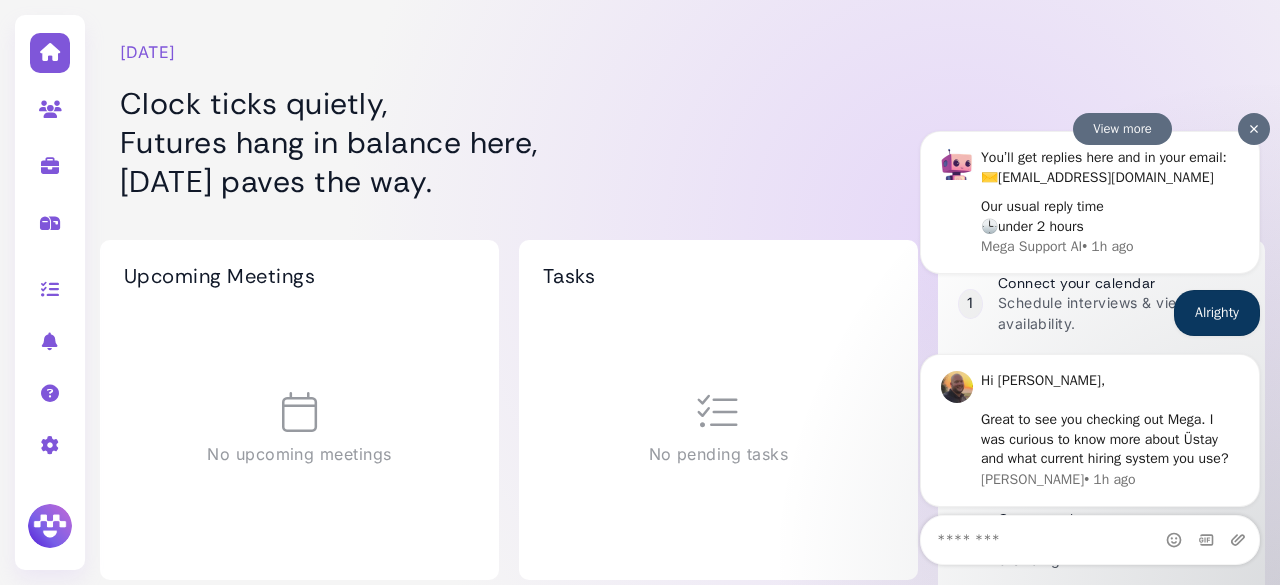 click on "Hi Kağan,  ​ Great to see you checking out Mega. I was curious to know more about Üstay and what current hiring system you use?" at bounding box center (1110, 420) 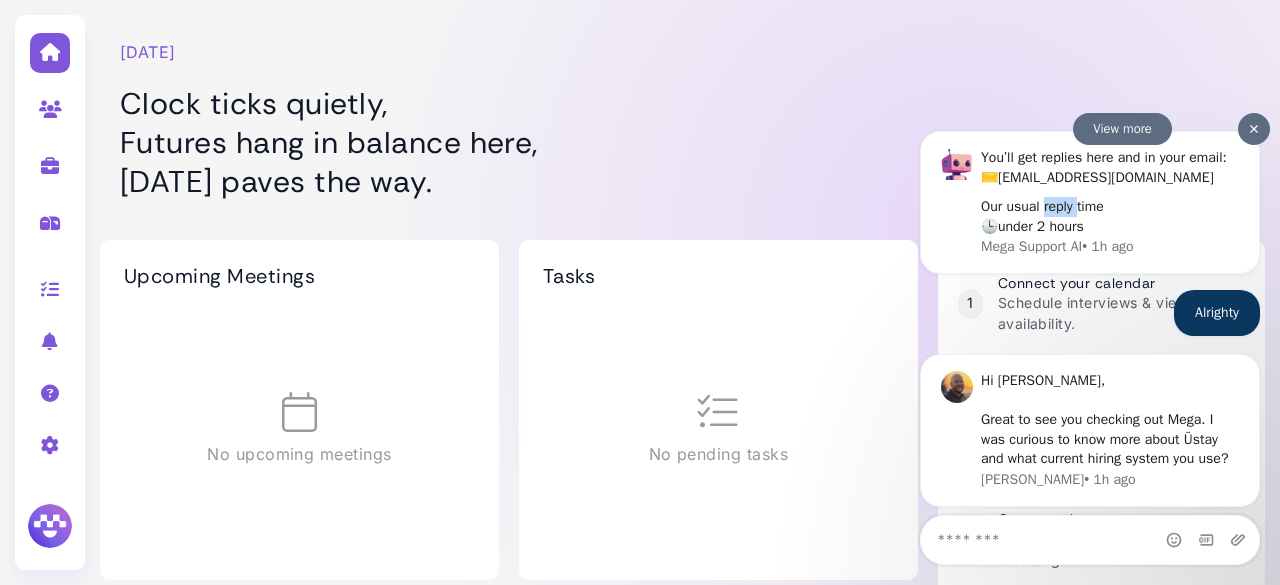 click on "Our usual reply time 🕒  under 2 hours" at bounding box center (1104, 216) 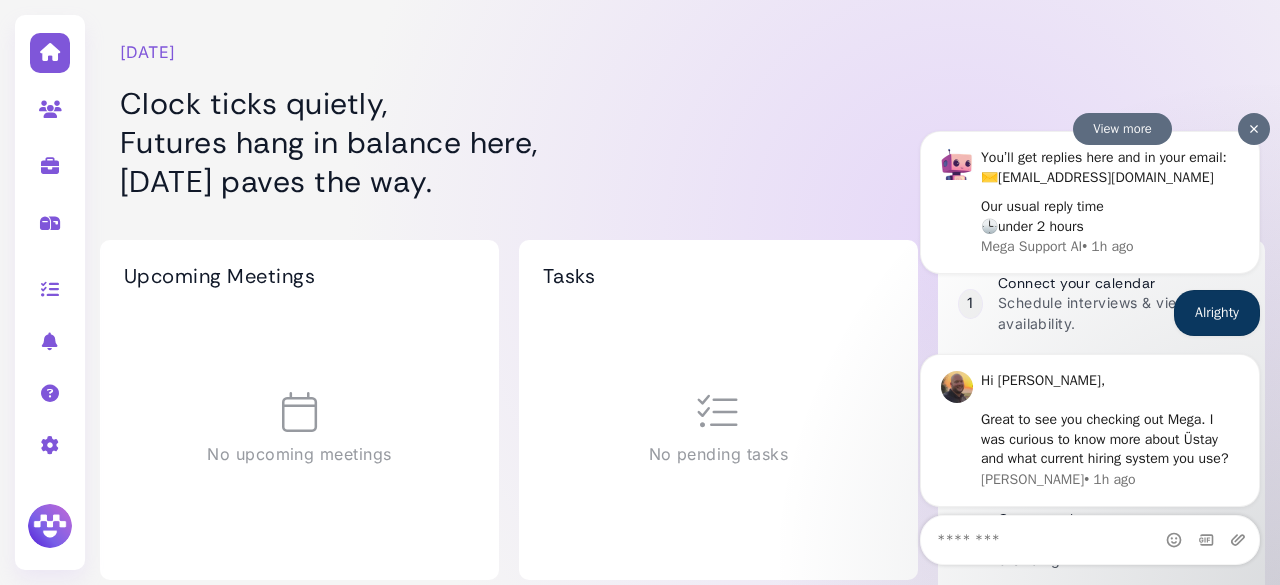 click on "View more" at bounding box center [1122, 129] 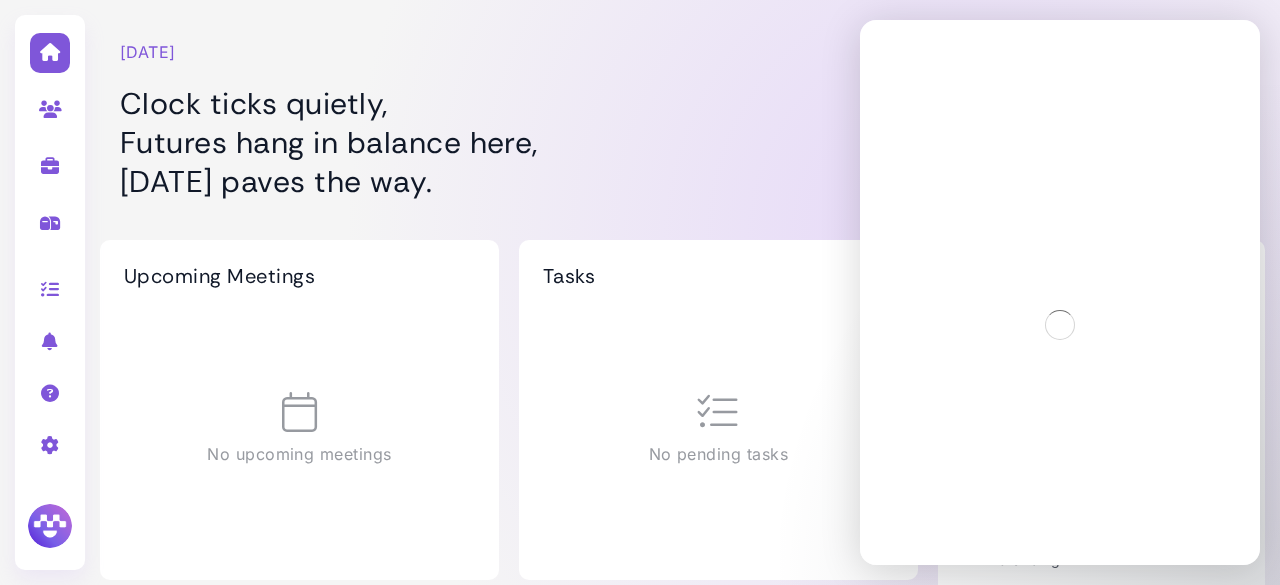 scroll, scrollTop: 0, scrollLeft: 0, axis: both 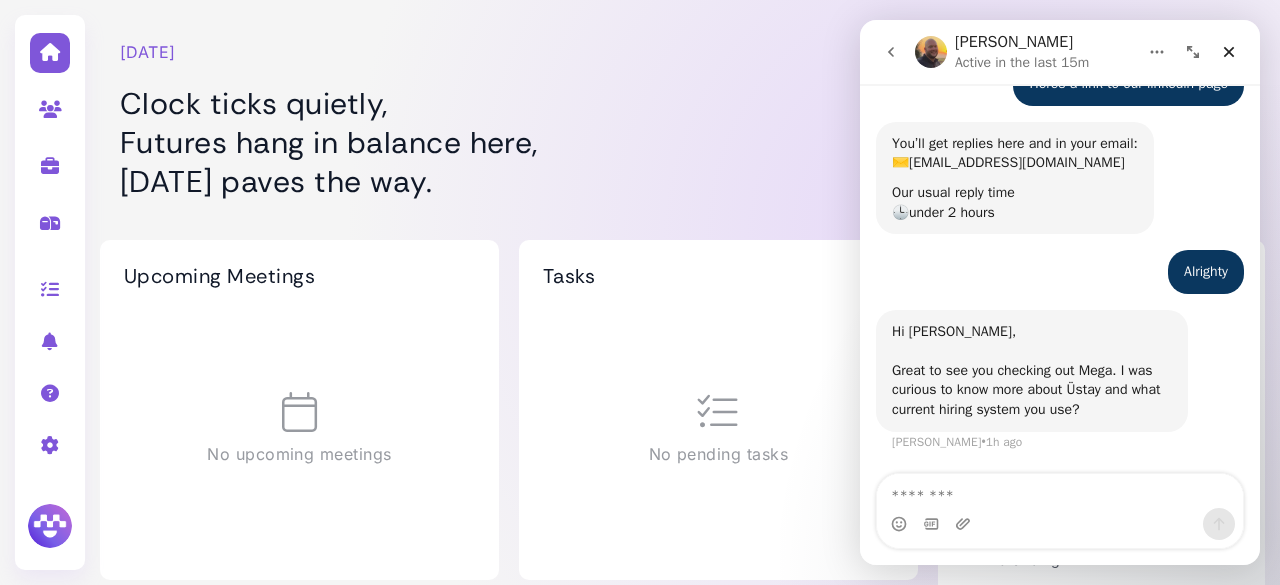 click at bounding box center [1060, 491] 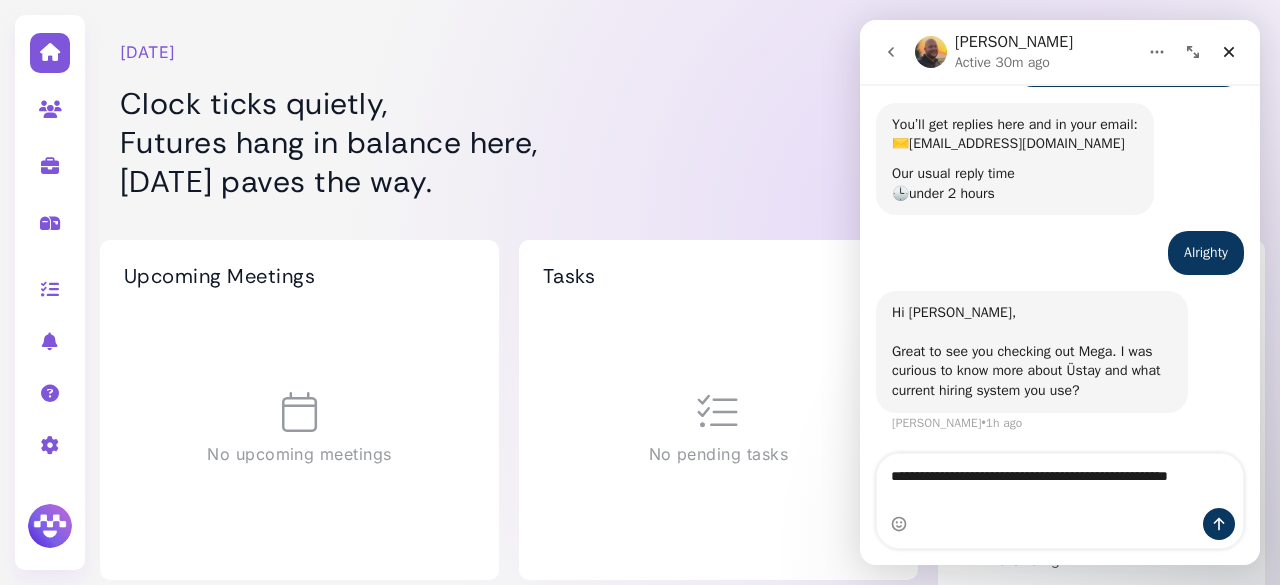 scroll, scrollTop: 460, scrollLeft: 0, axis: vertical 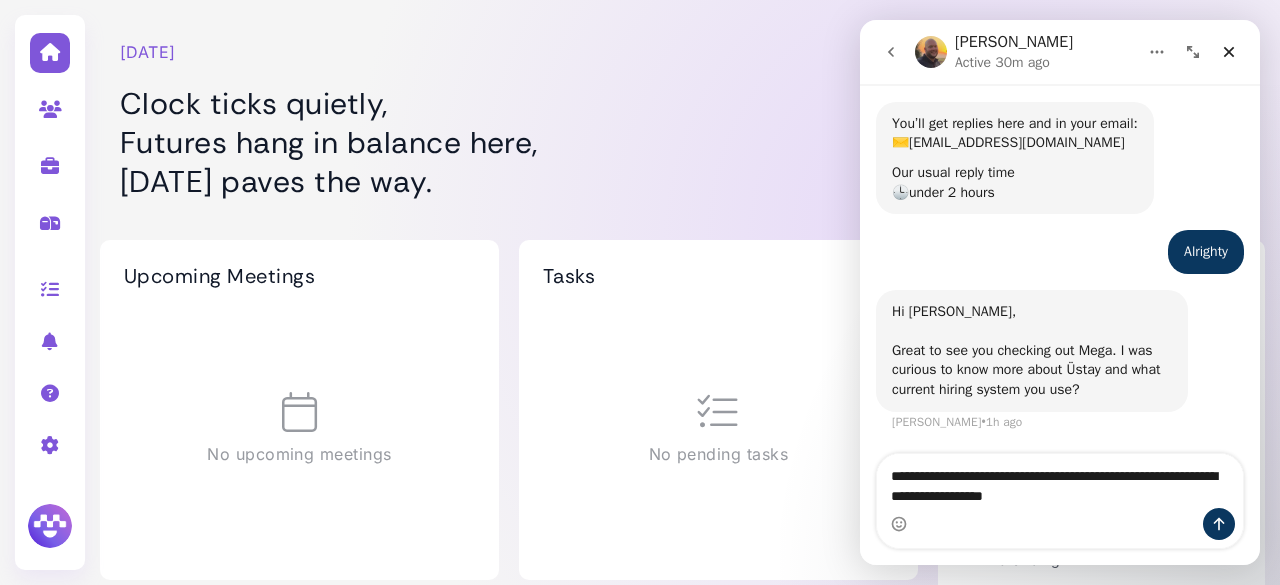 type on "**********" 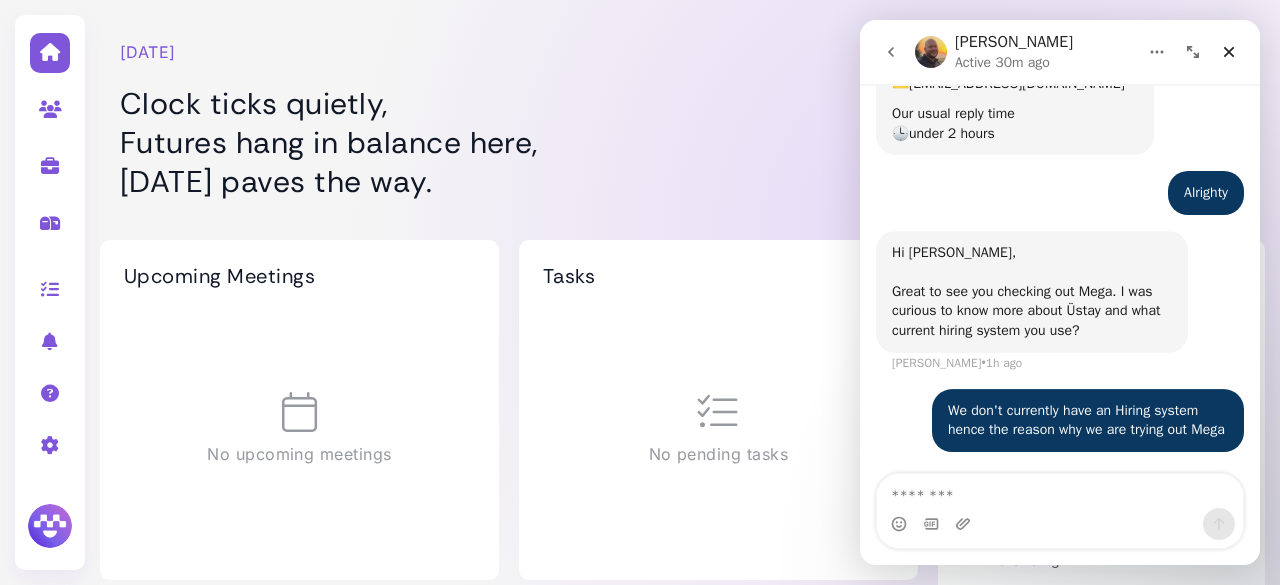scroll, scrollTop: 539, scrollLeft: 0, axis: vertical 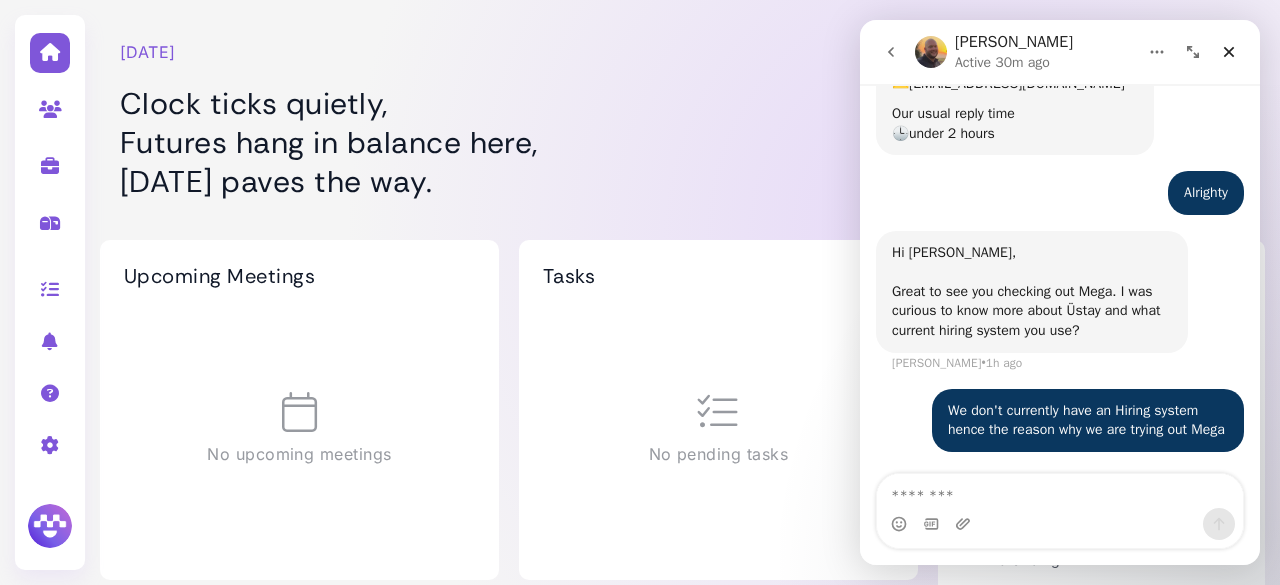 click on "Monday, July 07   Clock ticks quietly,   Futures hang in balance here,   Monday paves the way.
Upcoming Meetings
No upcoming meetings
Tasks
No pending tasks
Jobs     Add Job
No jobs available   1   Connect your calendar   Schedule interviews & view availability.     2   Invite team   Hiring is a team sport. Invite the team.     3   Add a job   You need a job opening to hire, right?       Company logo   Customize your Careers site branding.
Pinned Jobs
No pinned jobs" at bounding box center [682, 470] 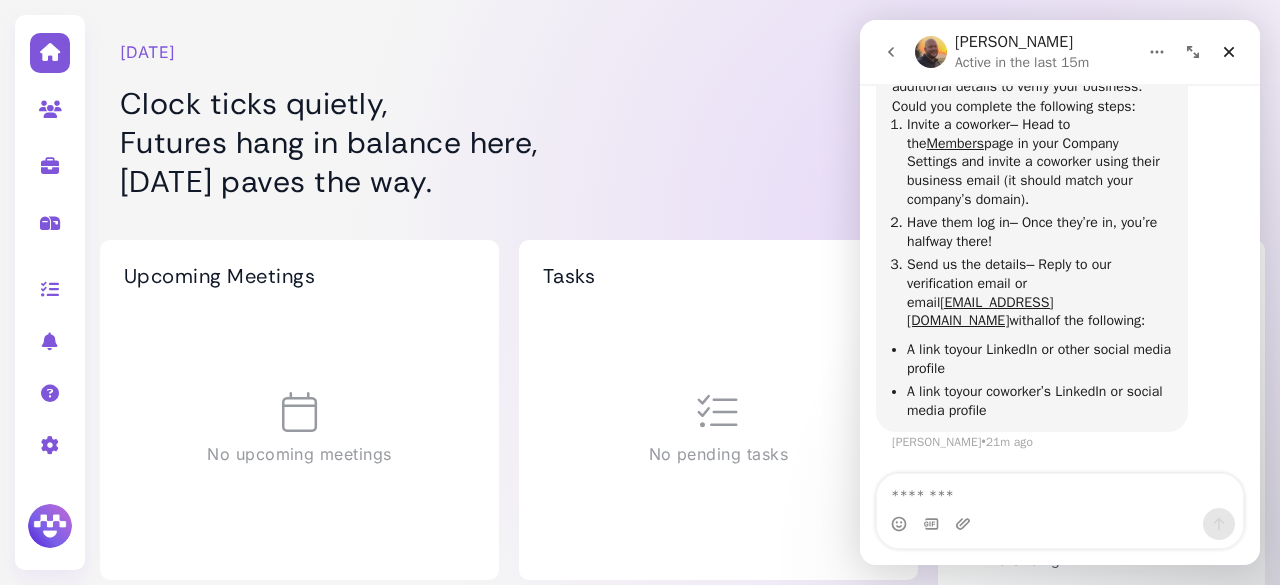 scroll, scrollTop: 963, scrollLeft: 0, axis: vertical 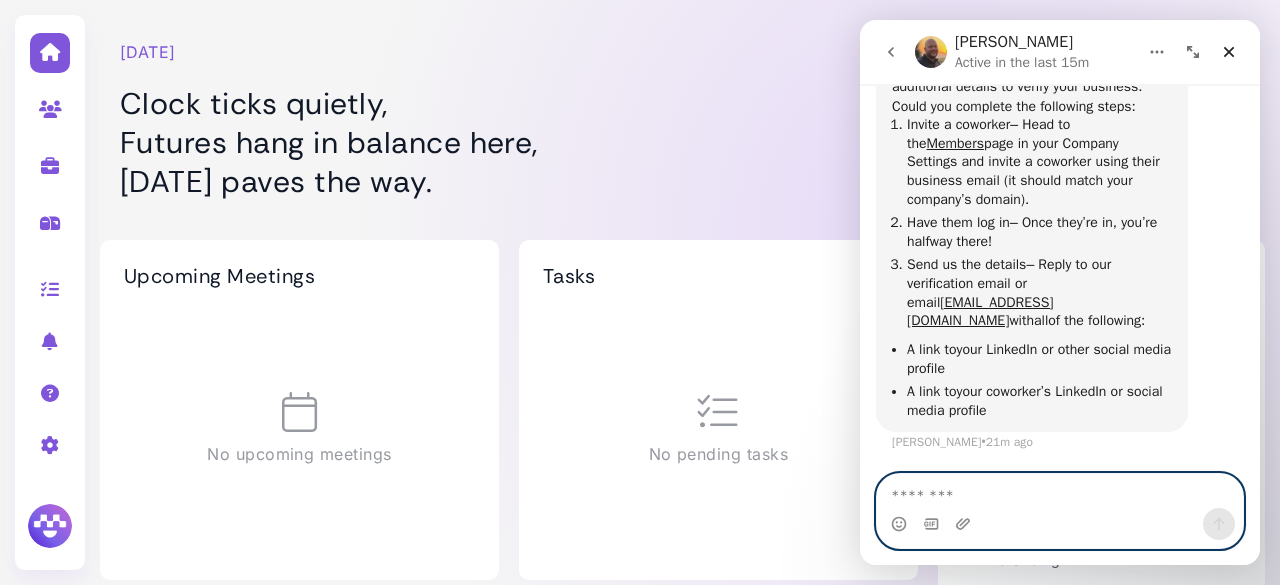 click at bounding box center (1060, 491) 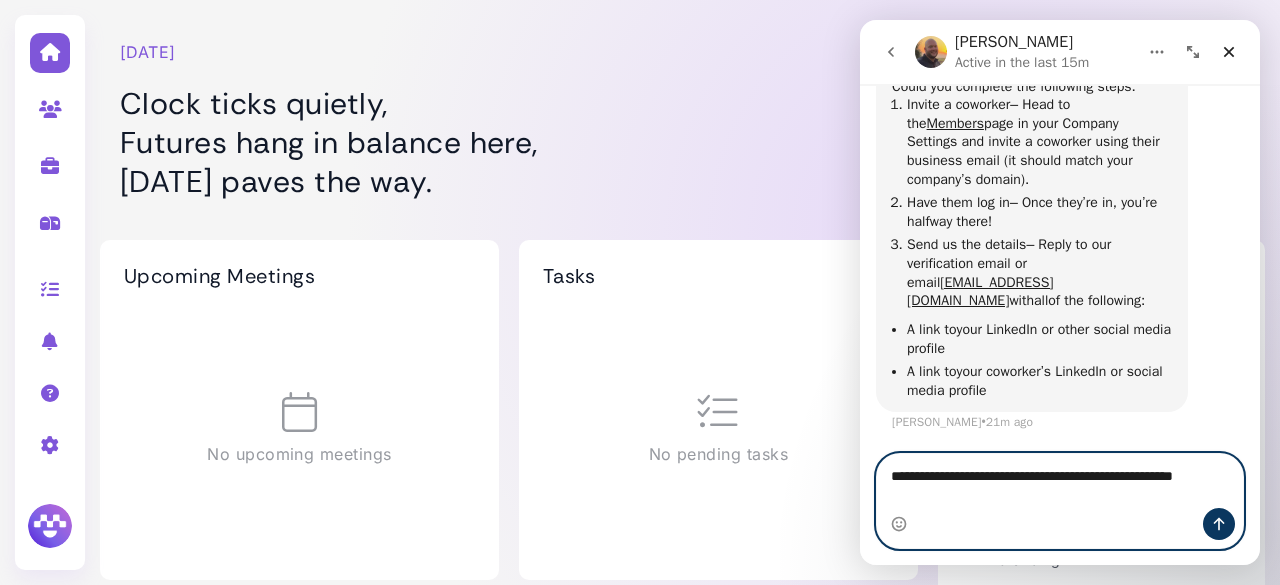 scroll, scrollTop: 983, scrollLeft: 0, axis: vertical 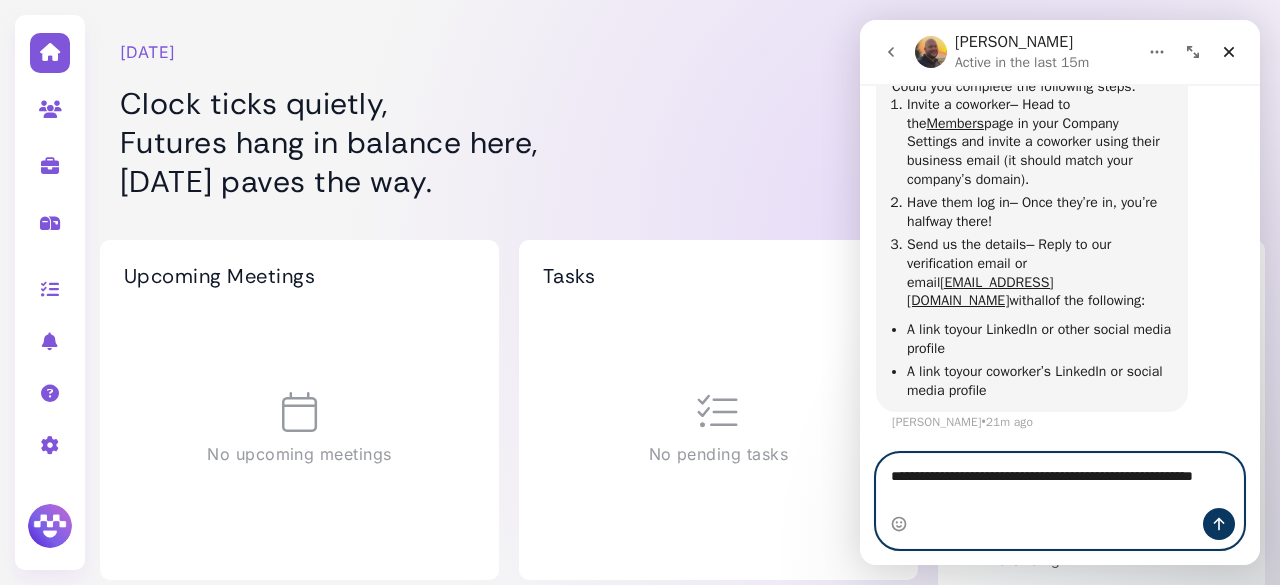 type on "**********" 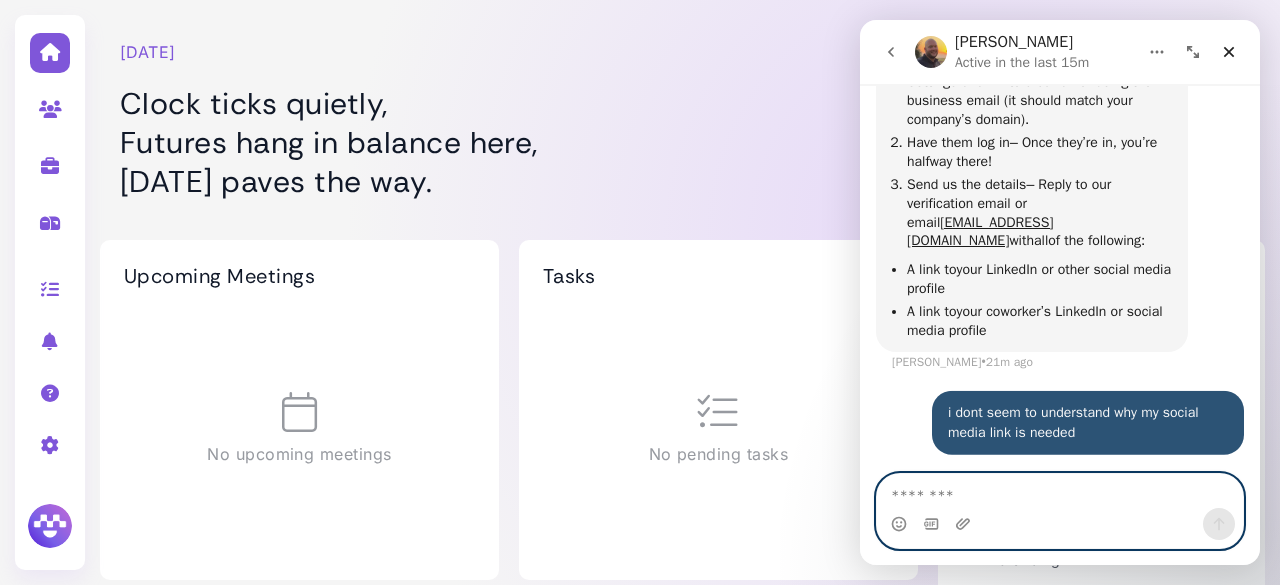 scroll, scrollTop: 1042, scrollLeft: 0, axis: vertical 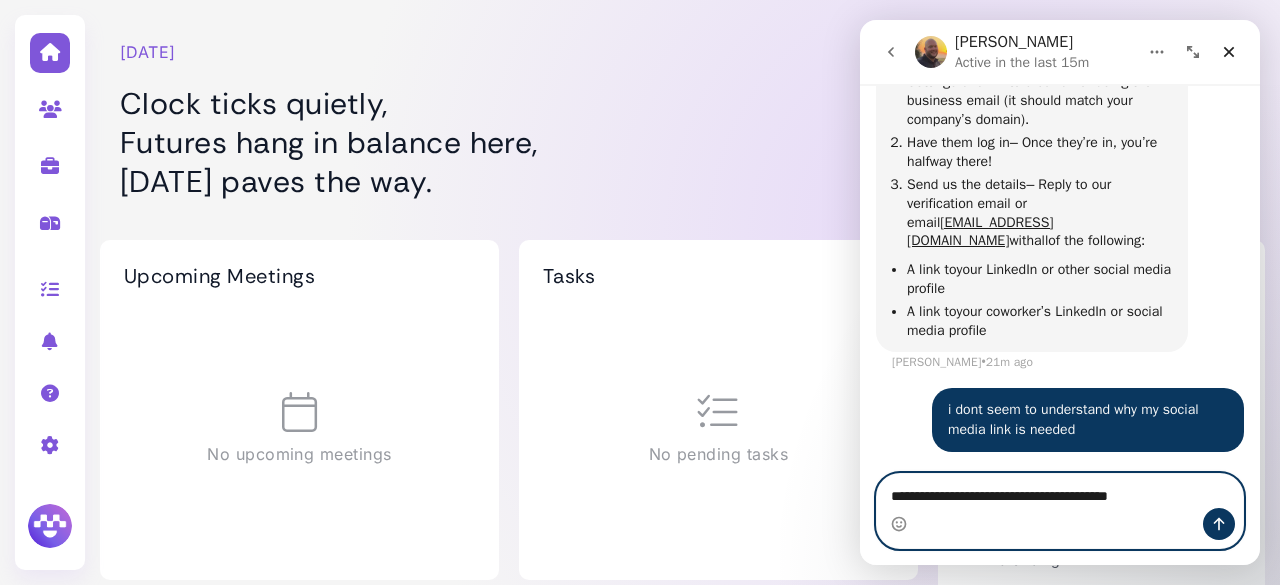 type on "**********" 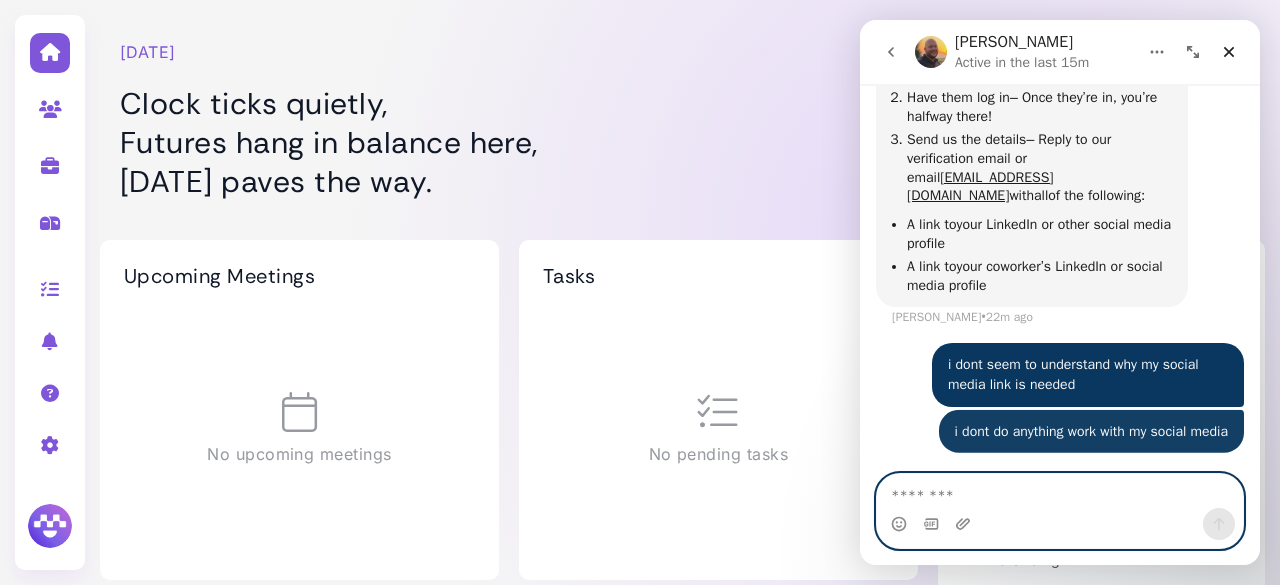 scroll, scrollTop: 1107, scrollLeft: 0, axis: vertical 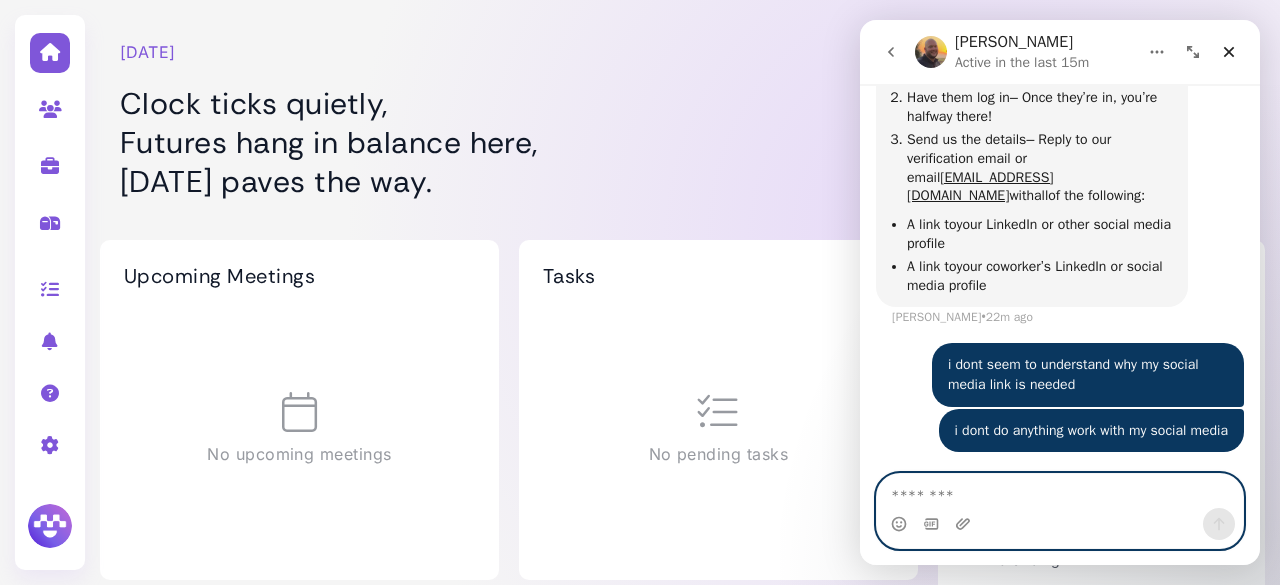 click at bounding box center (1060, 491) 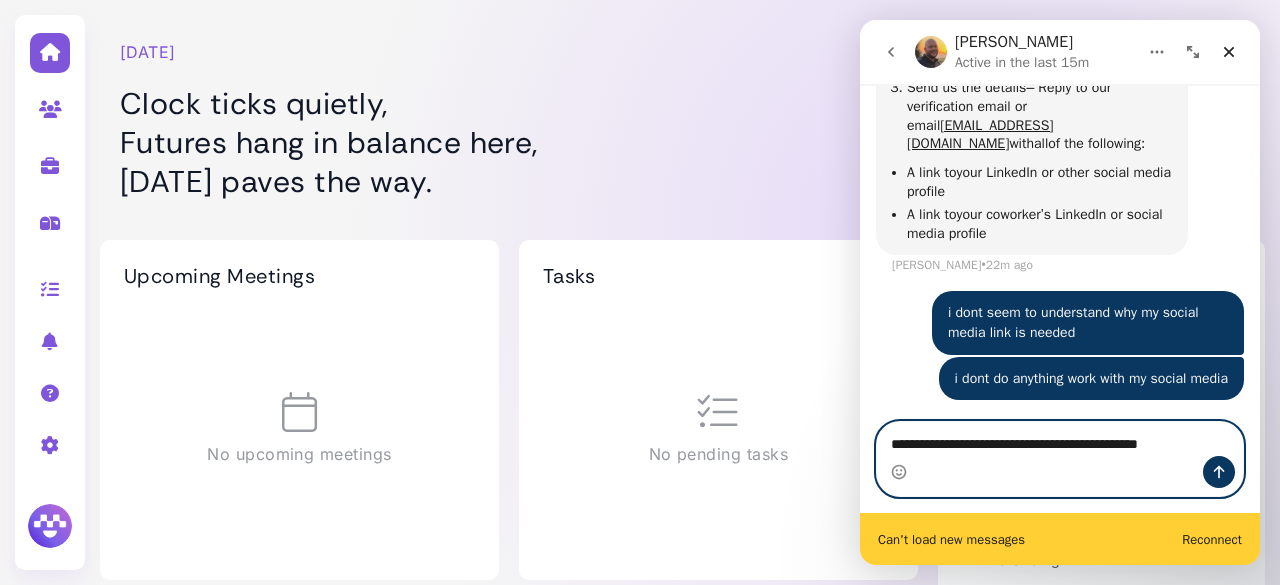 scroll, scrollTop: 1159, scrollLeft: 0, axis: vertical 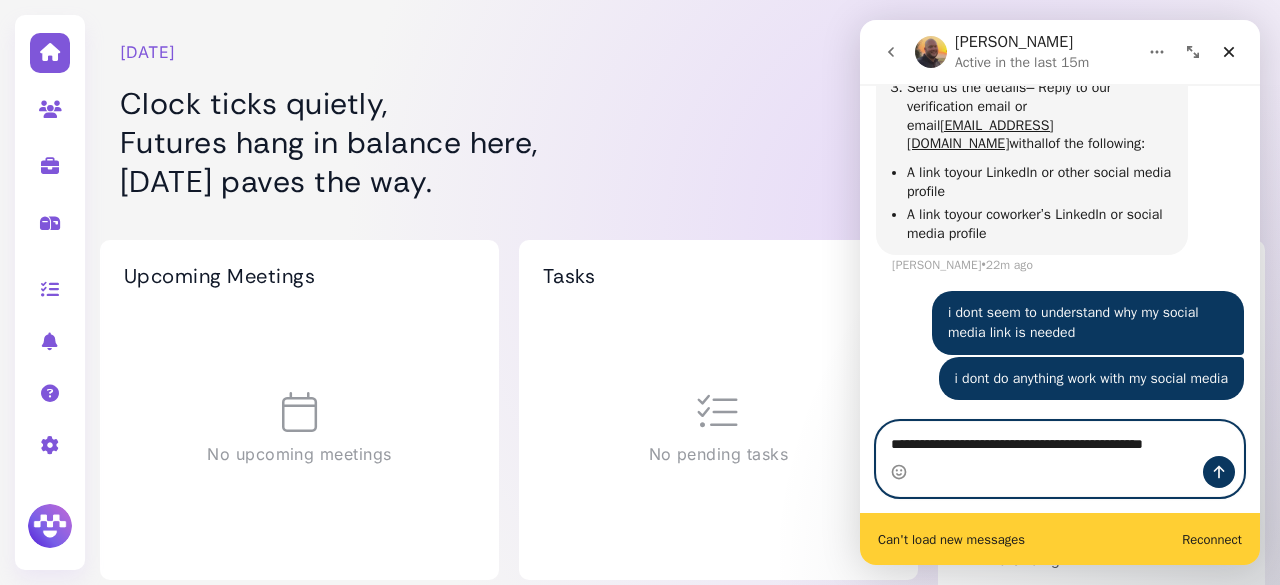 type on "**********" 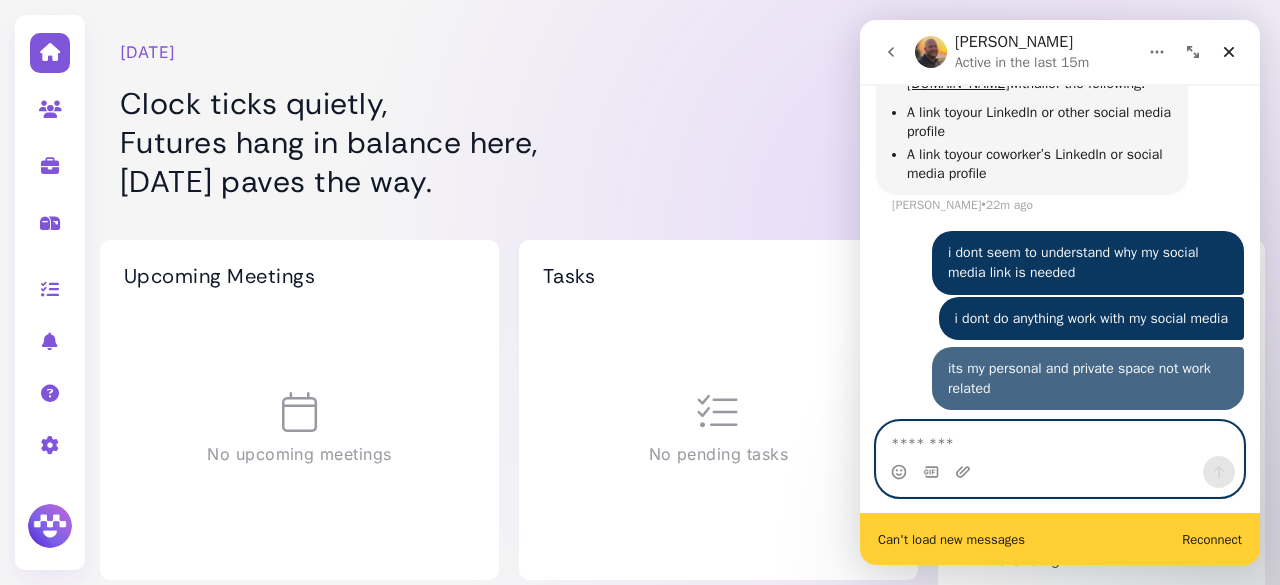 scroll, scrollTop: 1224, scrollLeft: 0, axis: vertical 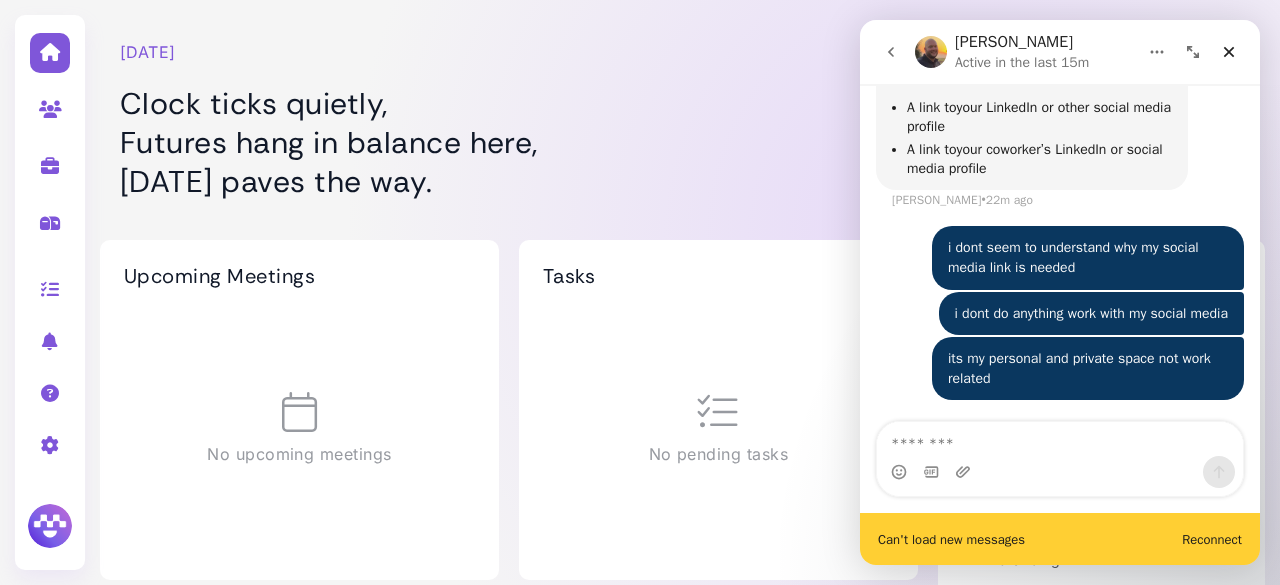 click on "Reconnect" at bounding box center [1212, 539] 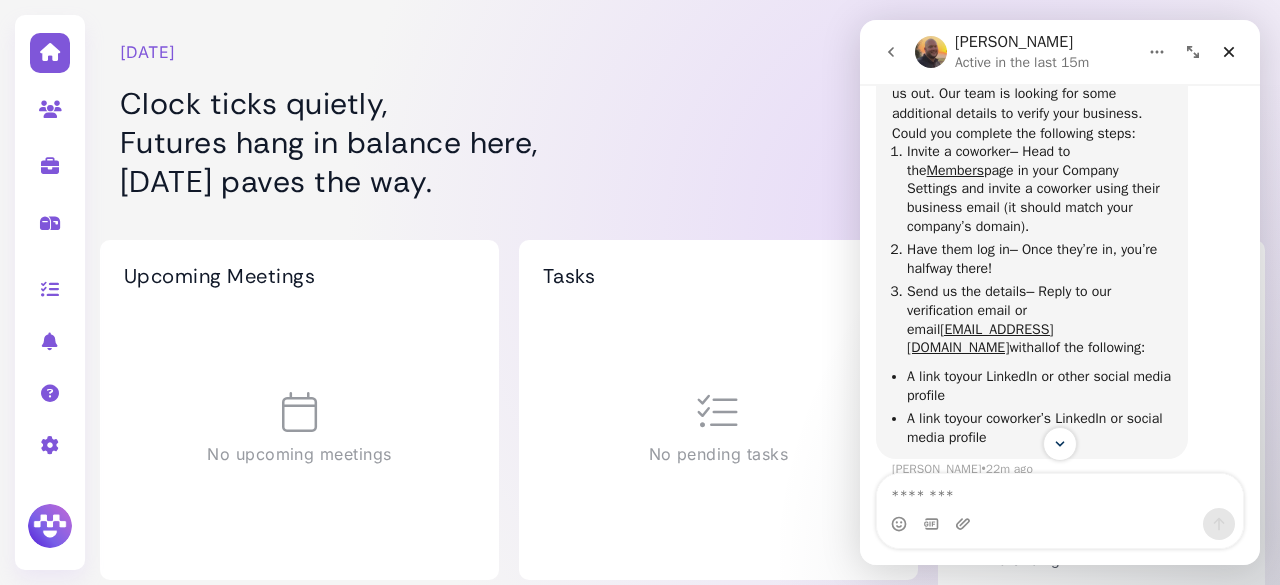 scroll, scrollTop: 896, scrollLeft: 0, axis: vertical 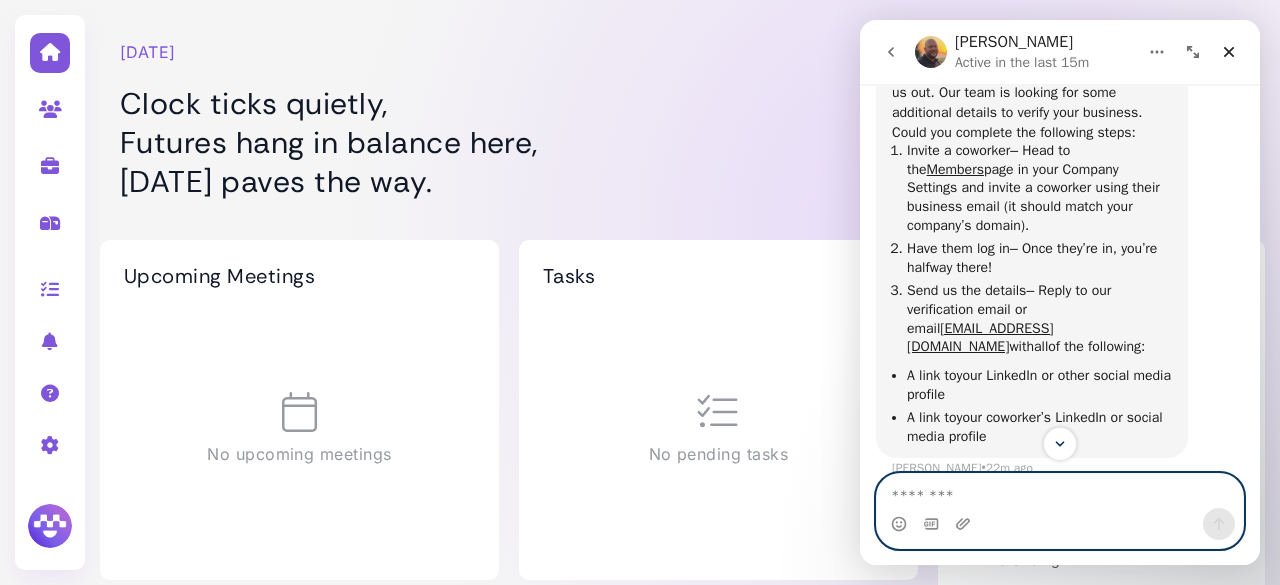 click at bounding box center [1060, 491] 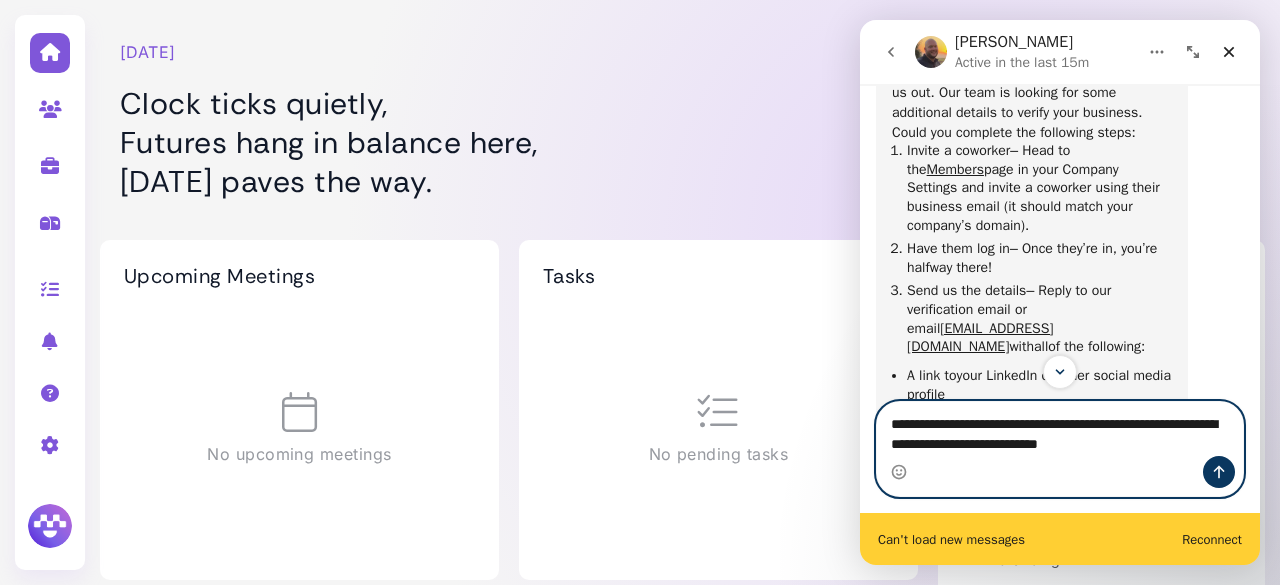 type on "**********" 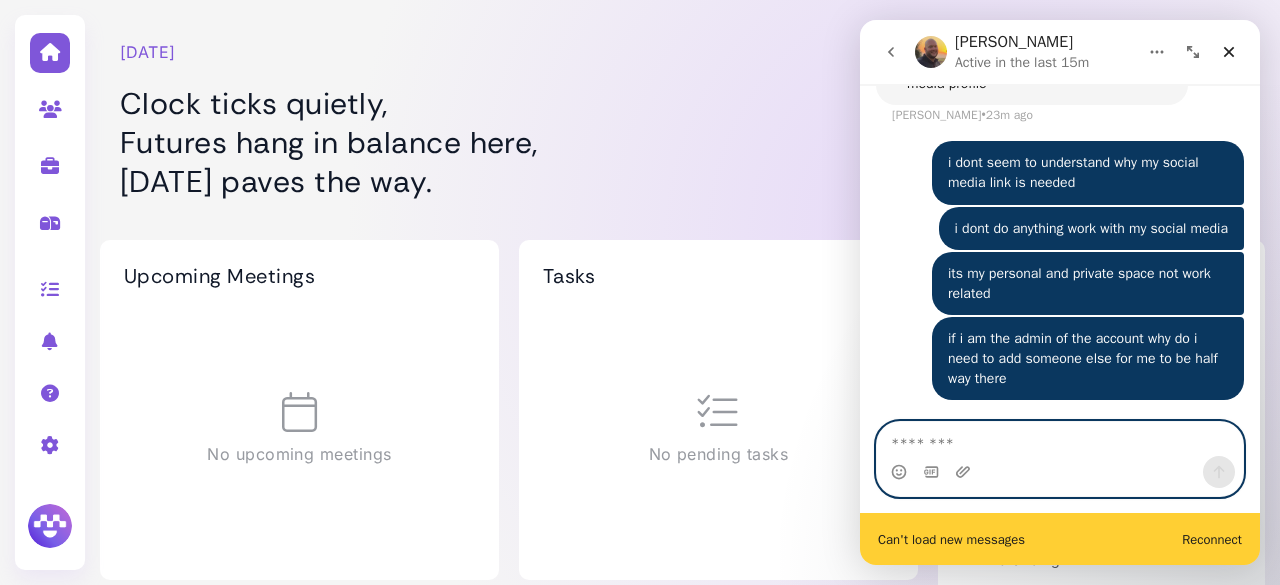 scroll, scrollTop: 1309, scrollLeft: 0, axis: vertical 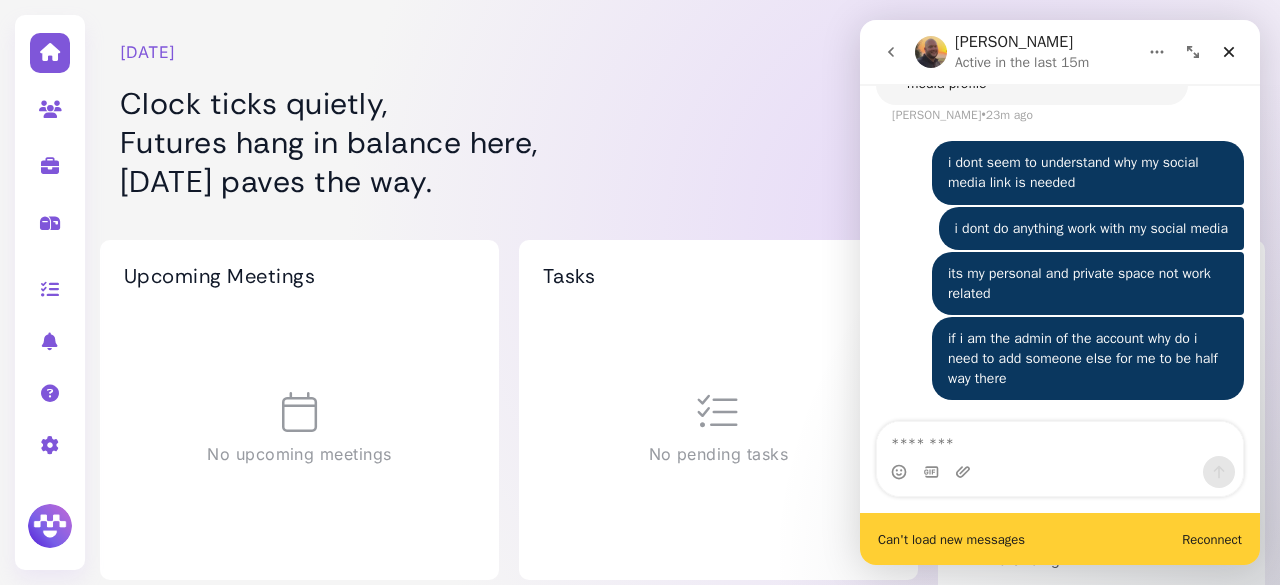 click on "Reconnect" at bounding box center [1212, 539] 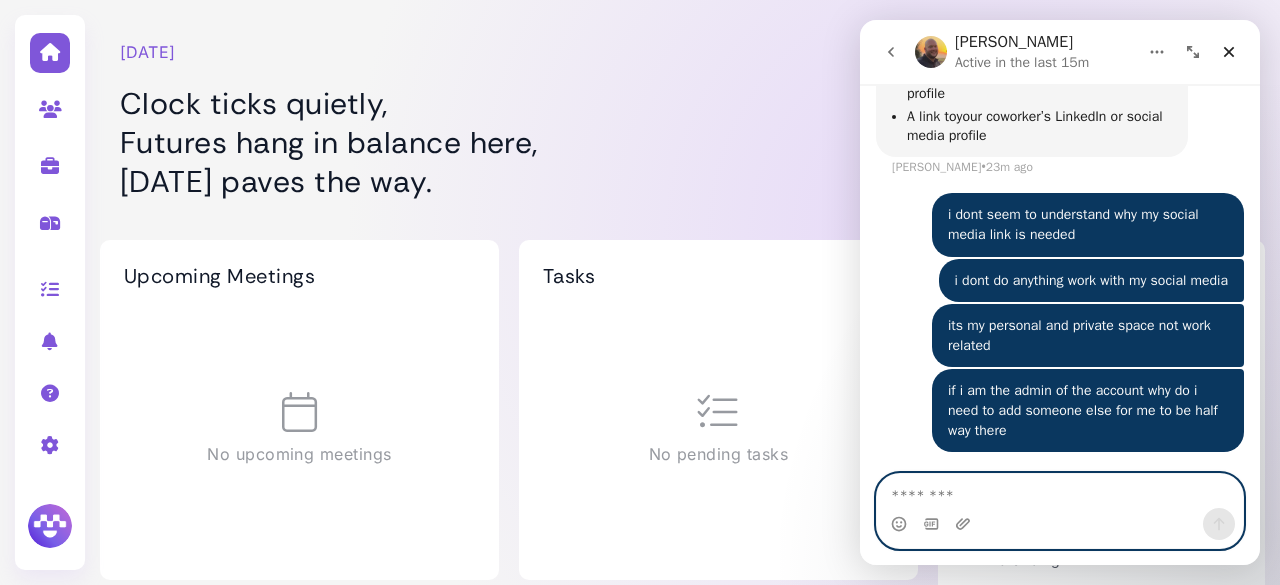 click at bounding box center [1060, 491] 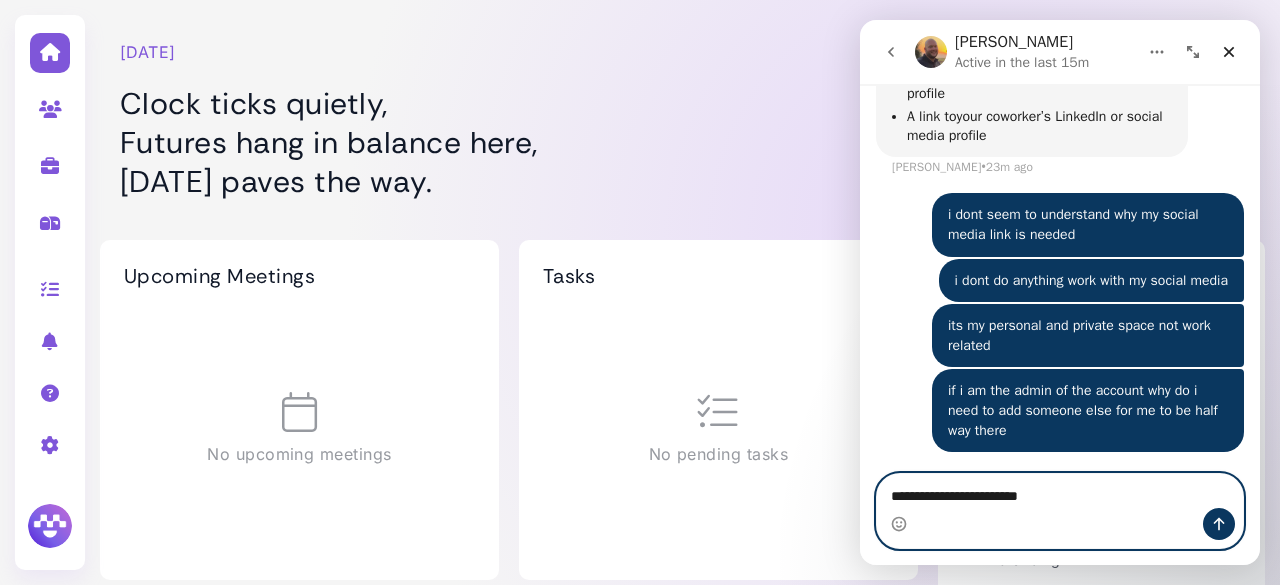 type on "**********" 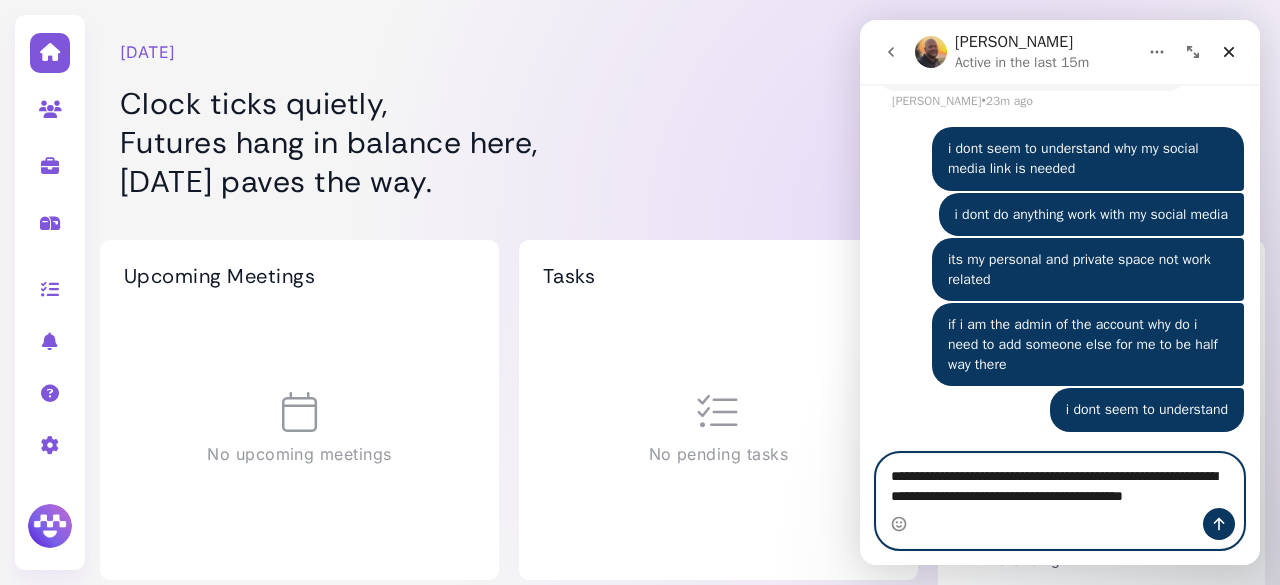 scroll, scrollTop: 1343, scrollLeft: 0, axis: vertical 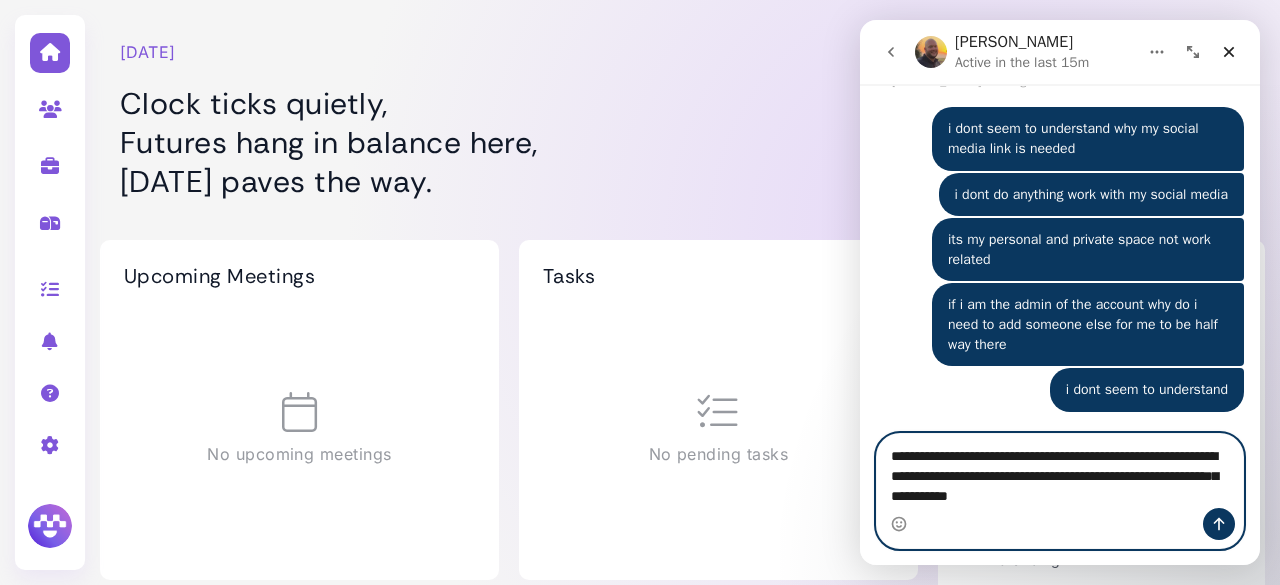 type on "**********" 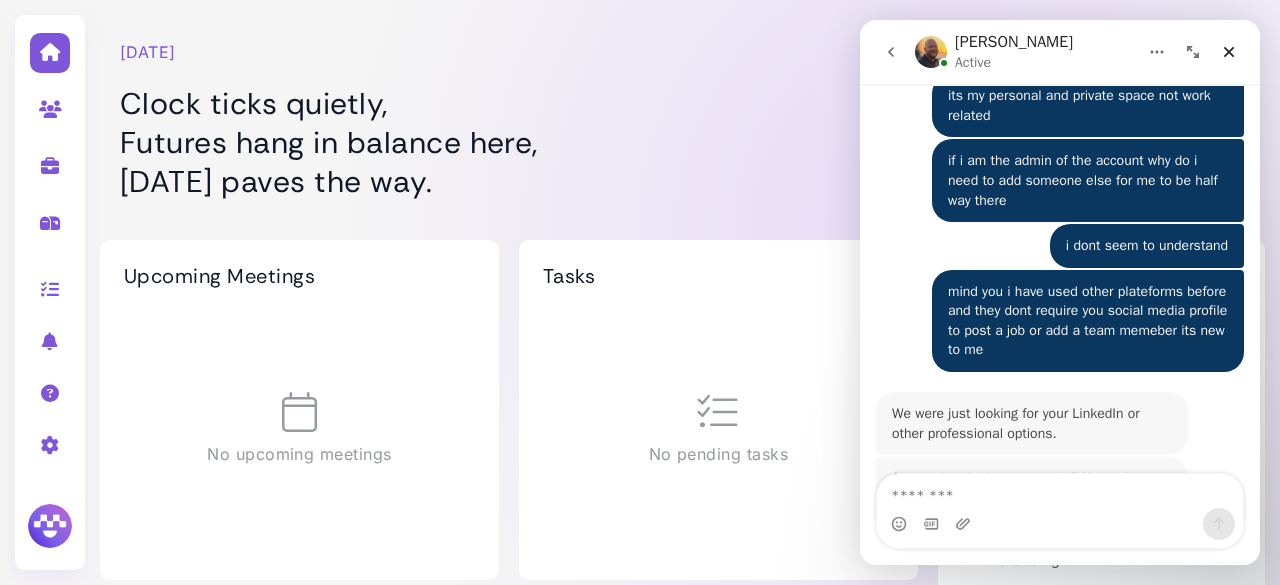 scroll, scrollTop: 1485, scrollLeft: 0, axis: vertical 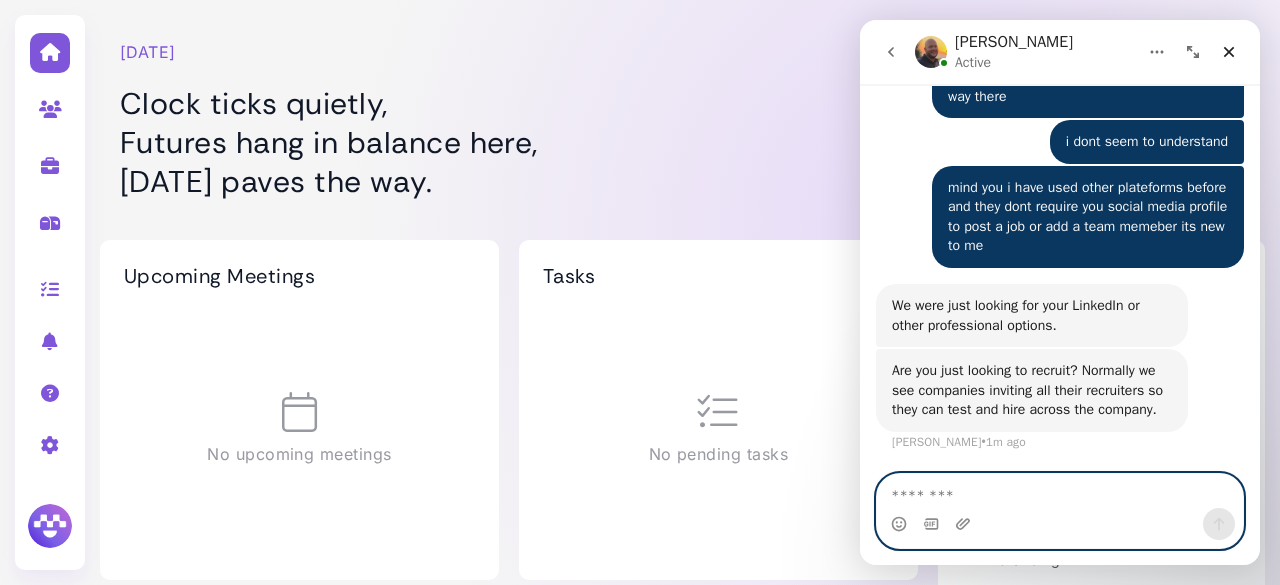 click at bounding box center (1060, 491) 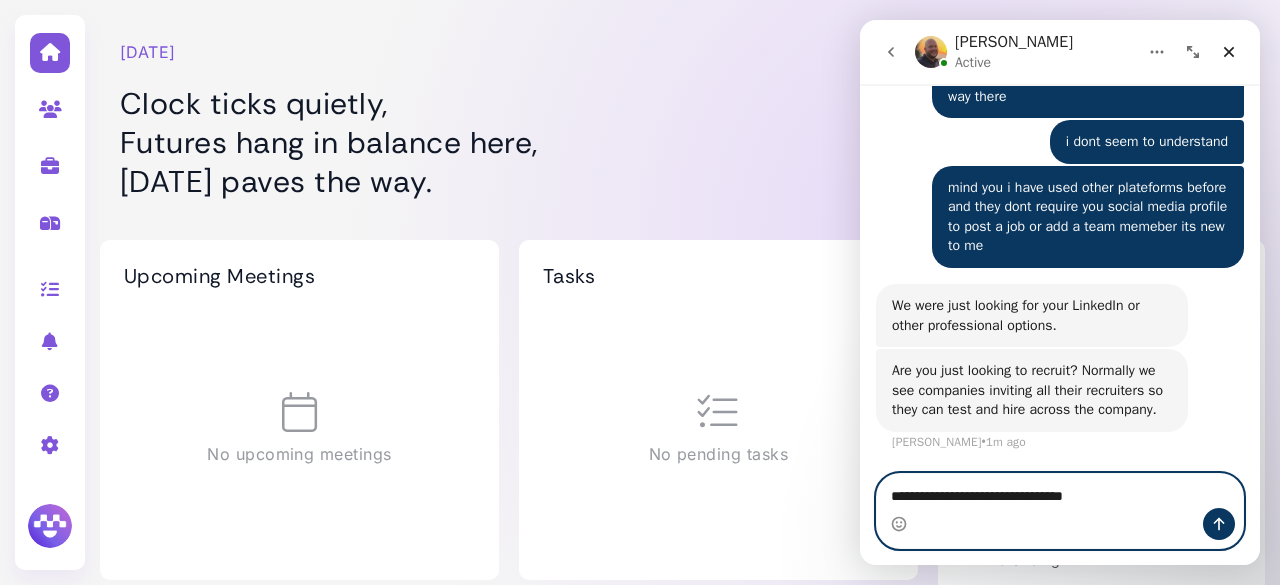 click on "**********" at bounding box center (1060, 491) 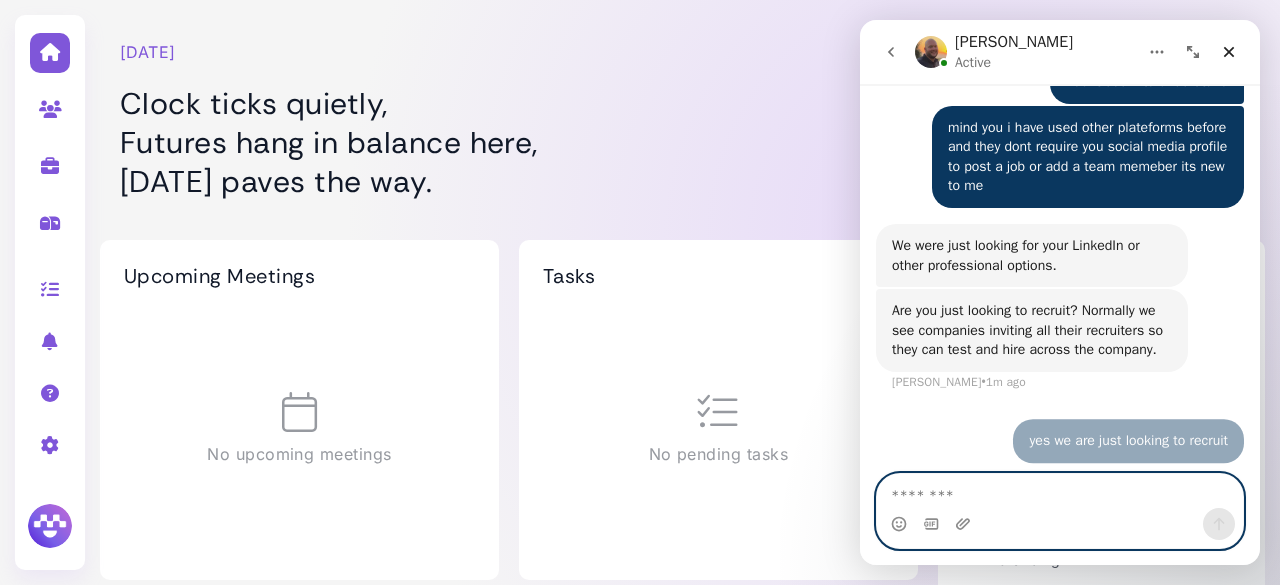 scroll, scrollTop: 1630, scrollLeft: 0, axis: vertical 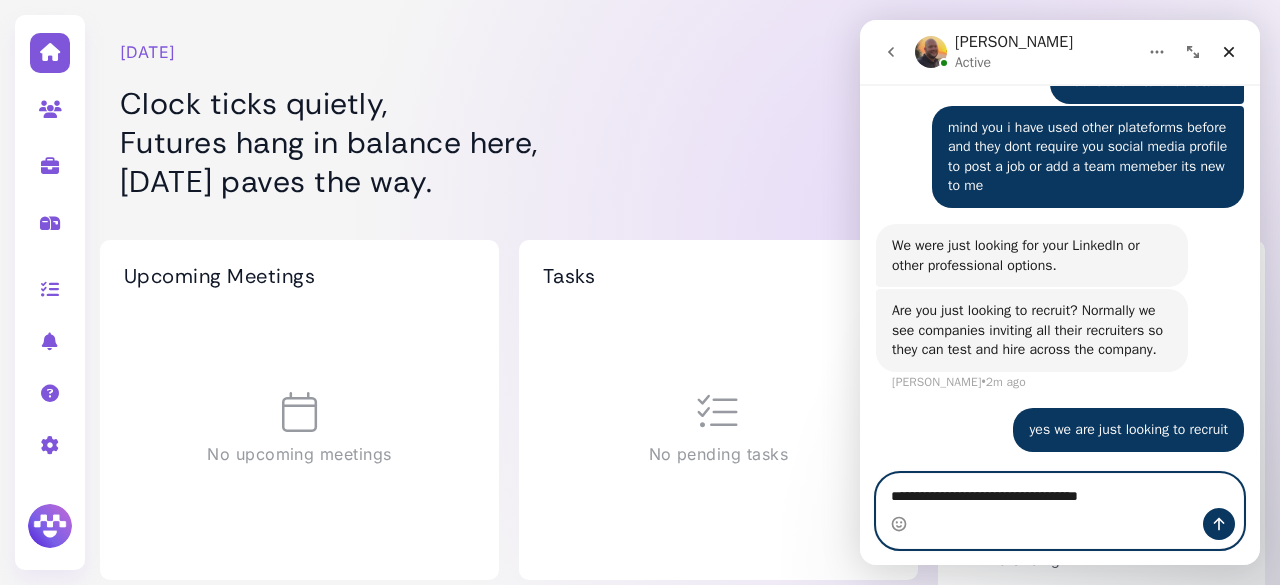 type on "**********" 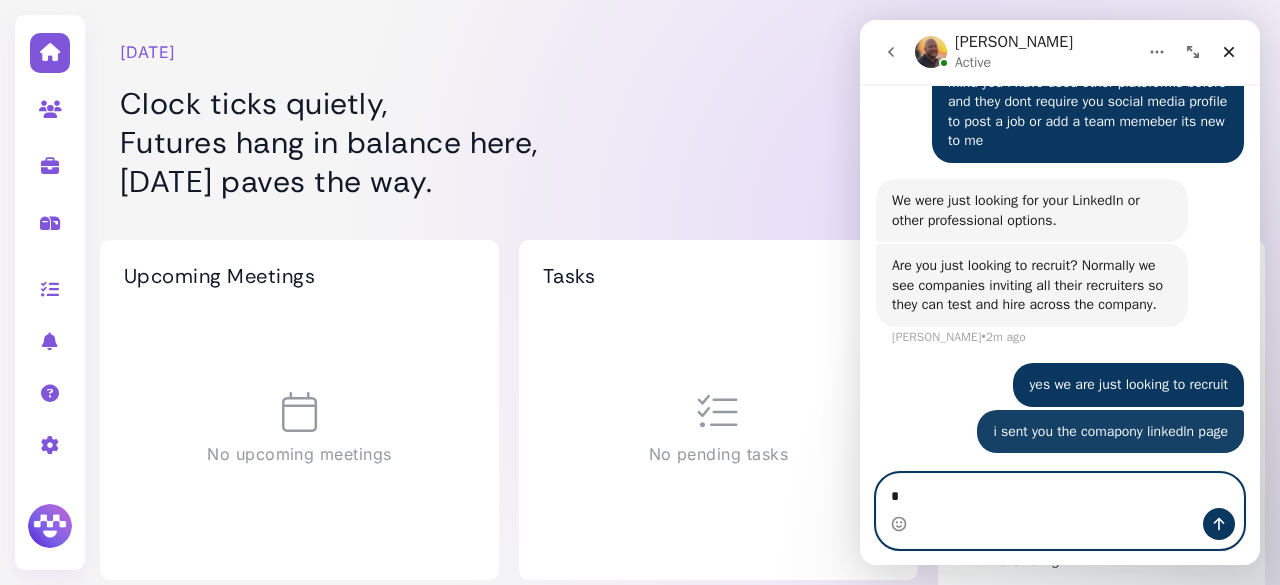 scroll, scrollTop: 1676, scrollLeft: 0, axis: vertical 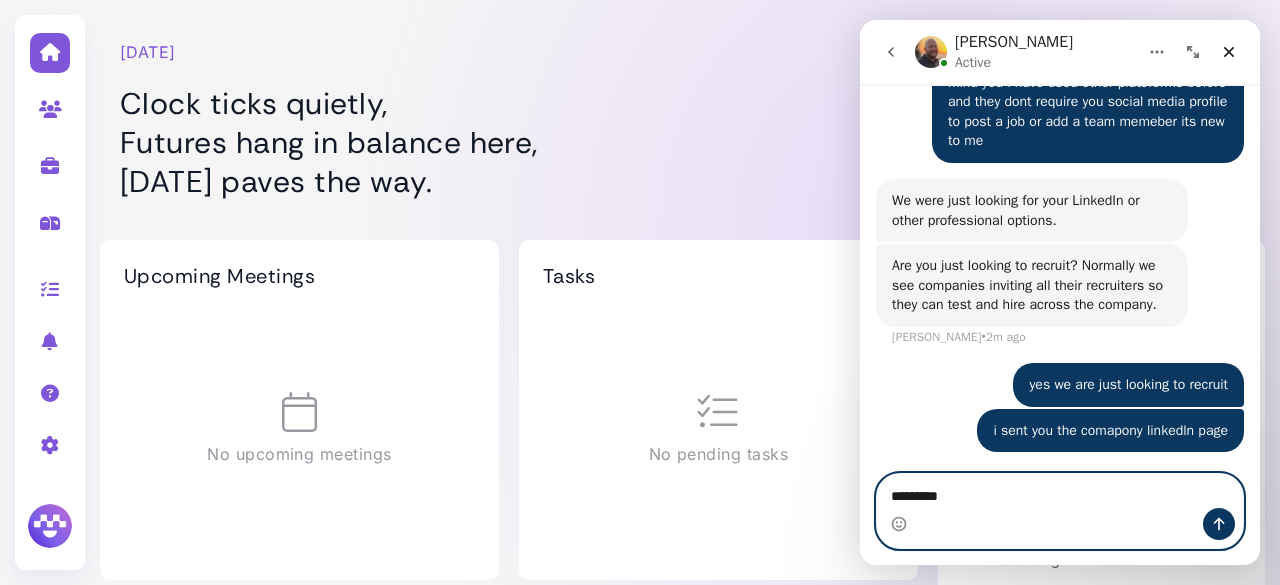 type on "*********" 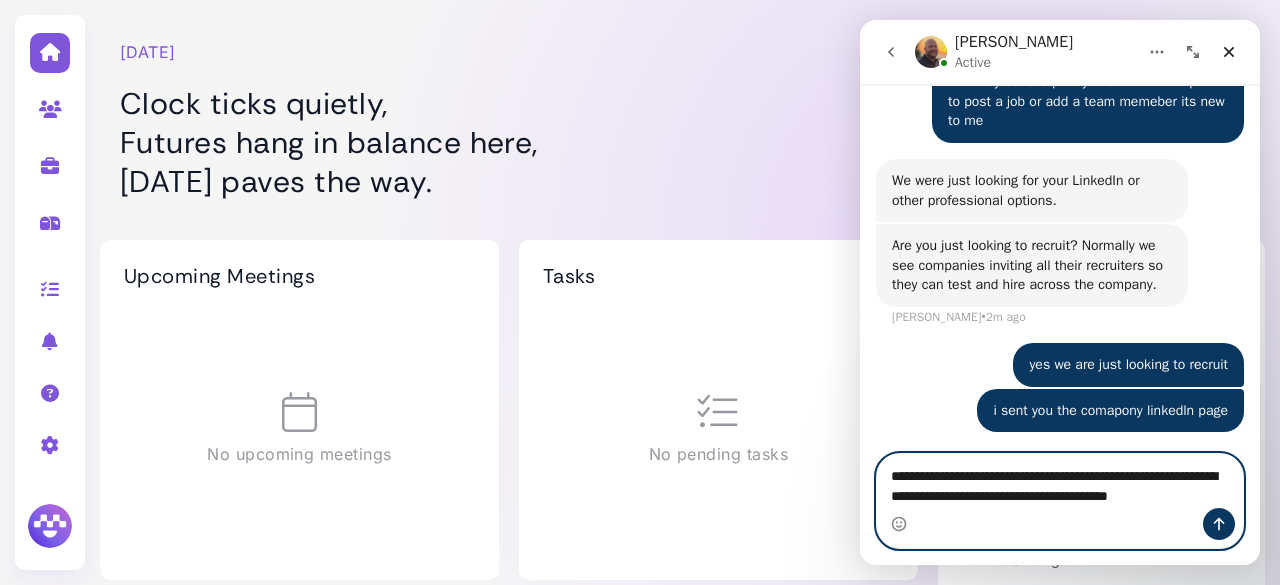scroll, scrollTop: 1716, scrollLeft: 0, axis: vertical 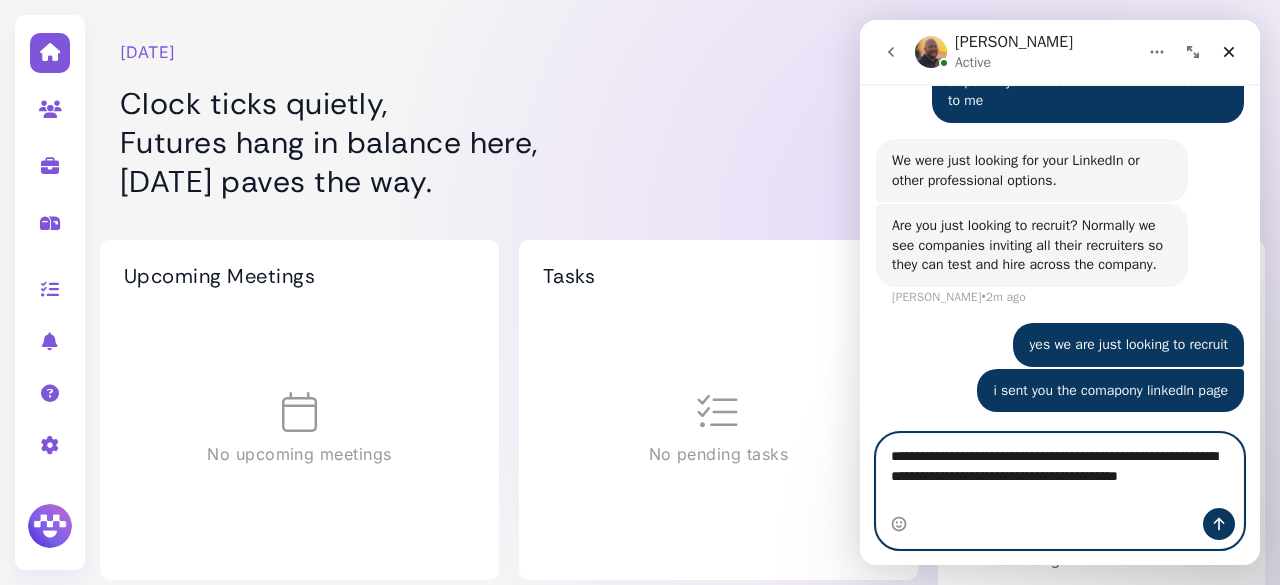 type on "**********" 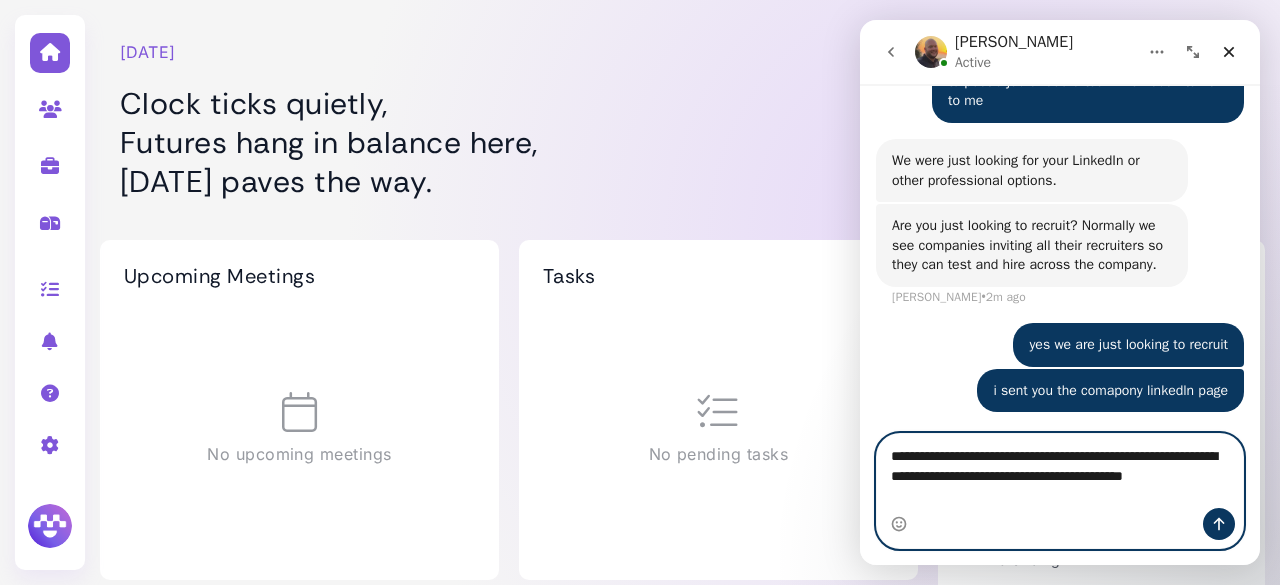 type 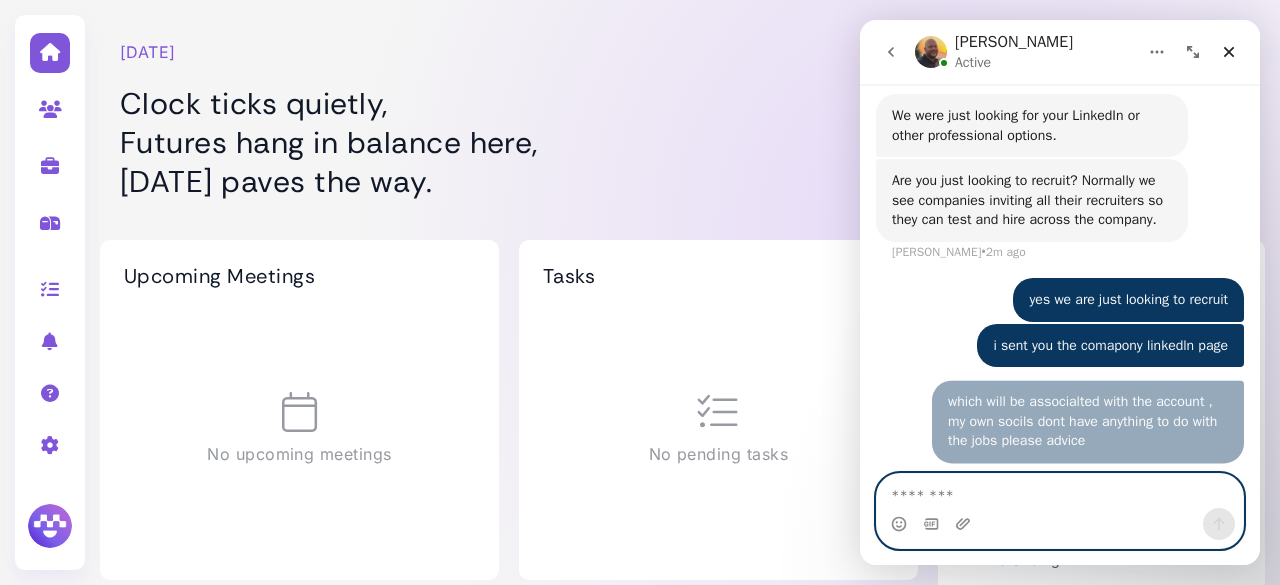 scroll, scrollTop: 1761, scrollLeft: 0, axis: vertical 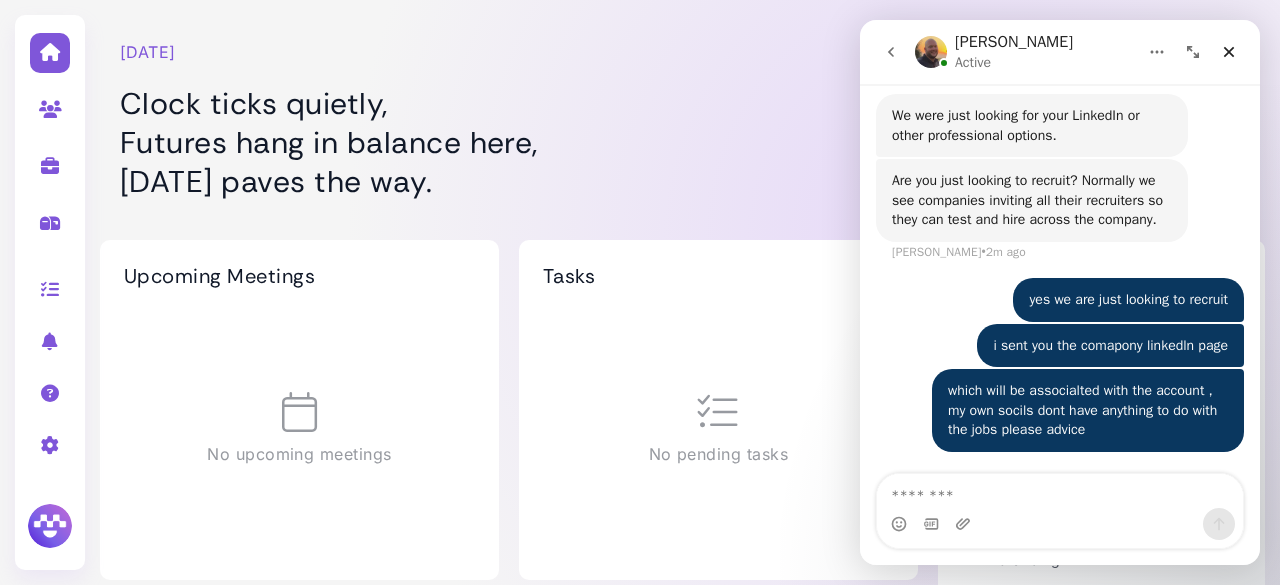 click on "Tasks
No pending tasks" at bounding box center [718, 410] 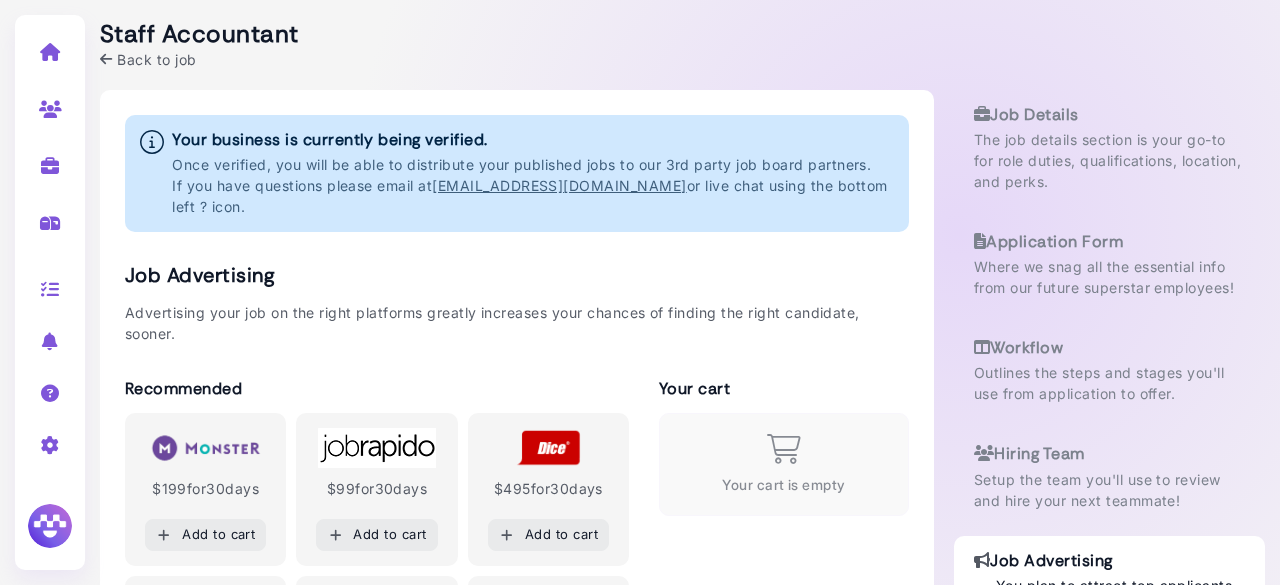 scroll, scrollTop: 0, scrollLeft: 0, axis: both 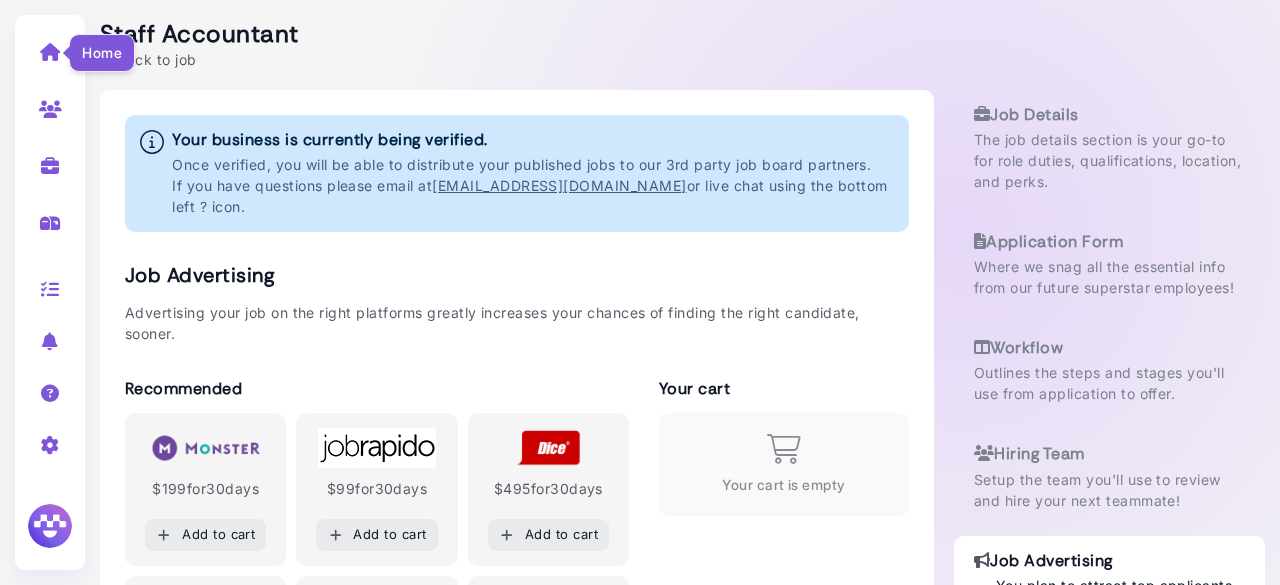 click at bounding box center [50, 52] 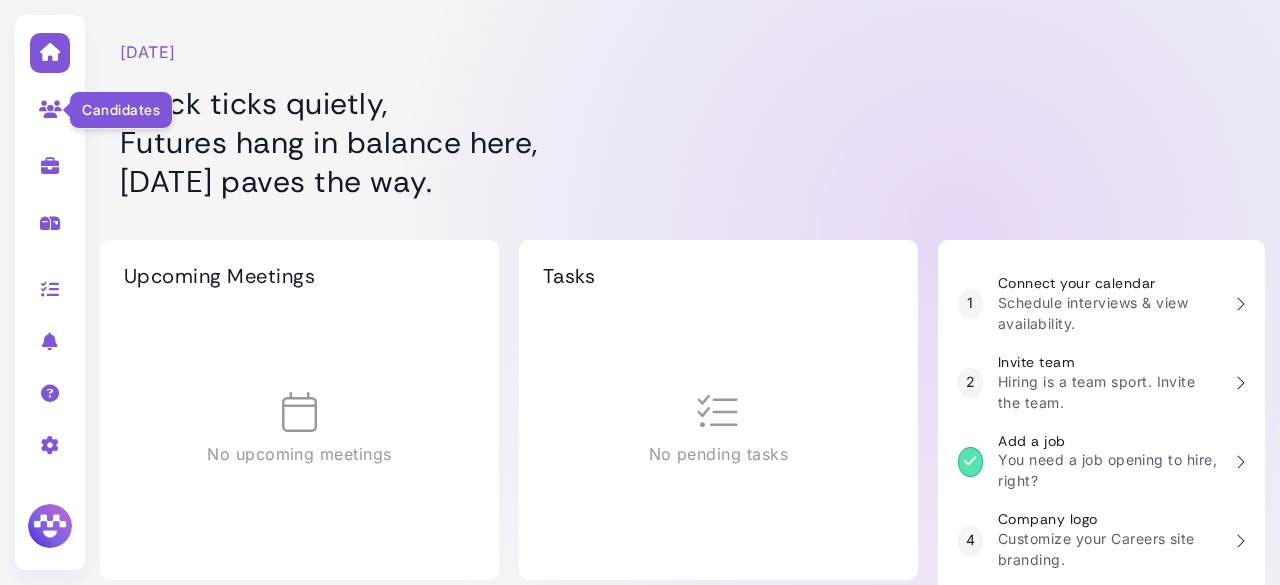 click at bounding box center [50, 109] 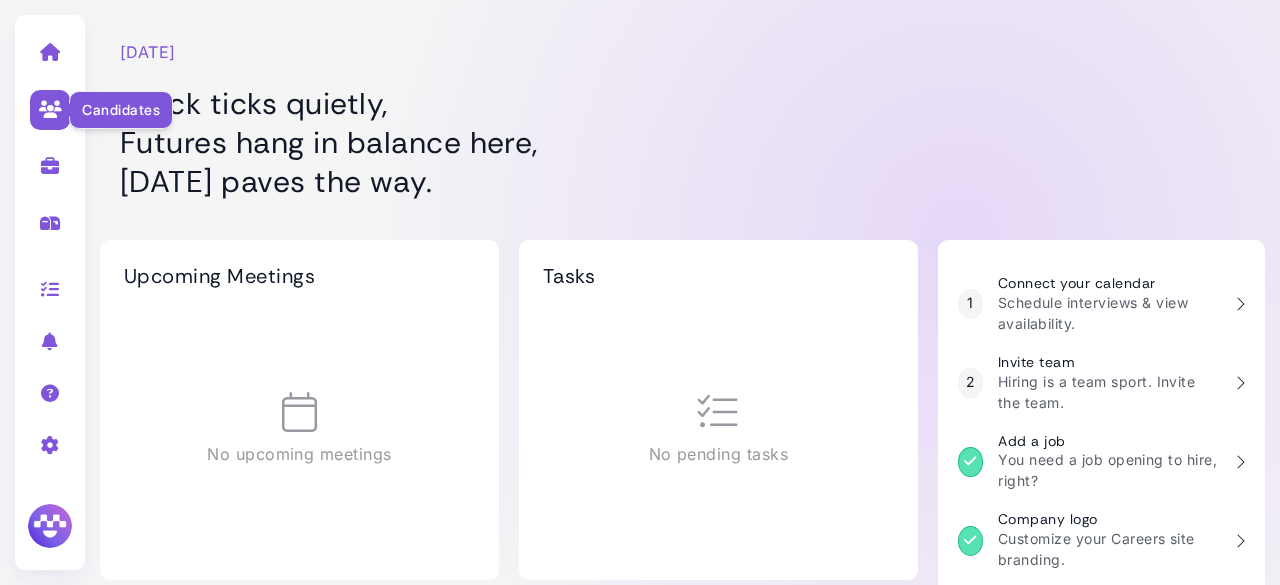 select on "**********" 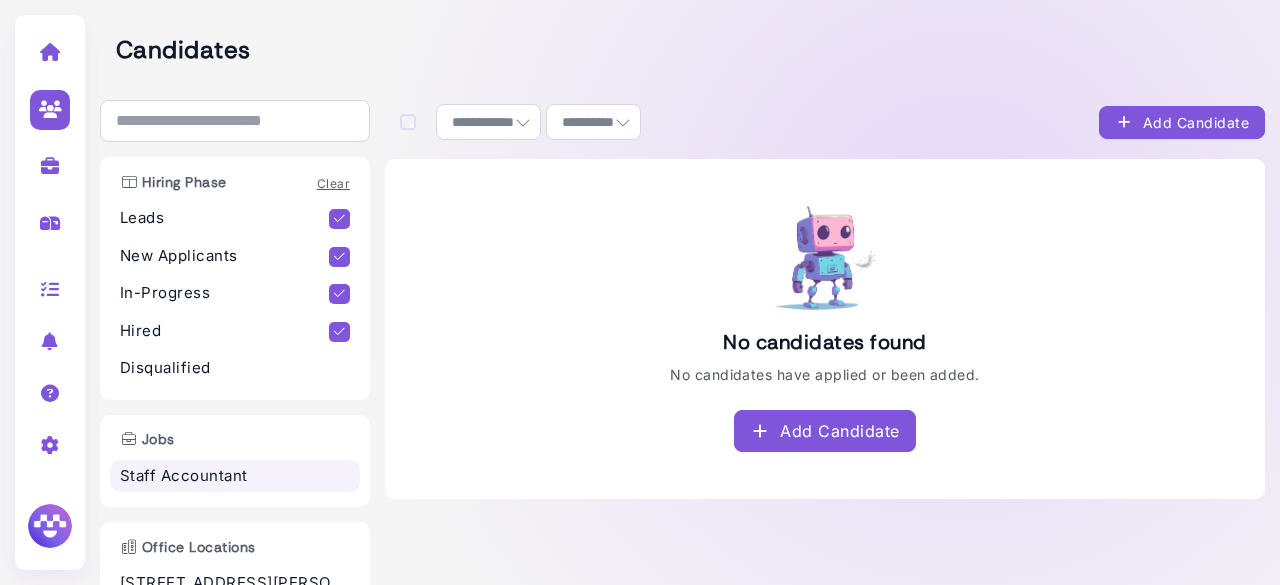 click on "Staff Accountant" at bounding box center [235, 476] 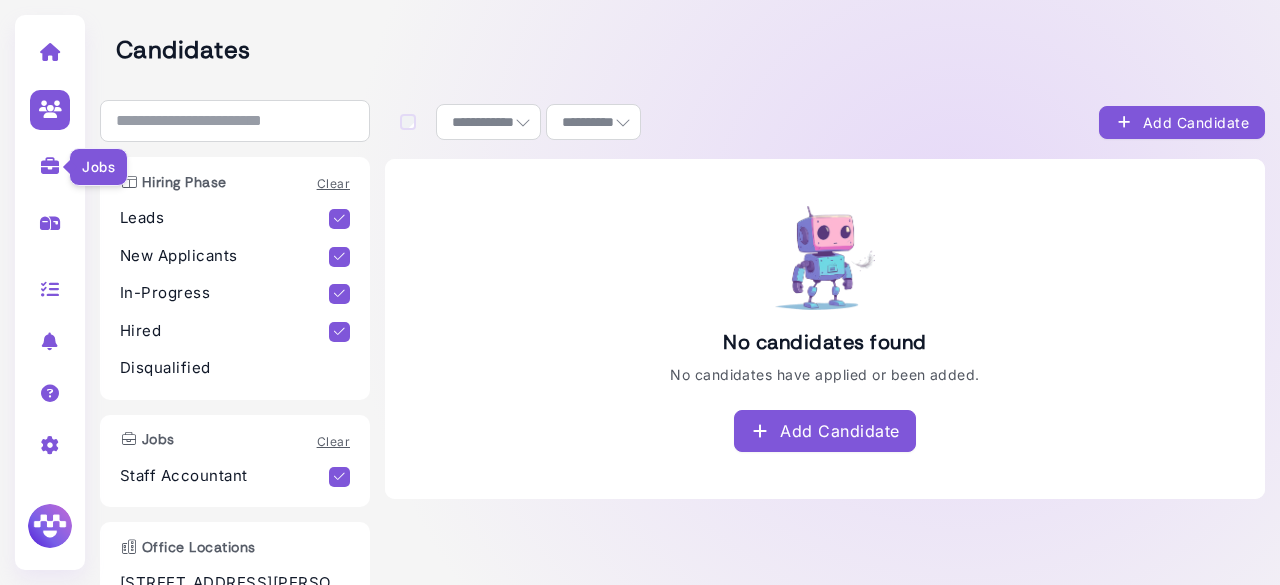 click at bounding box center [50, 166] 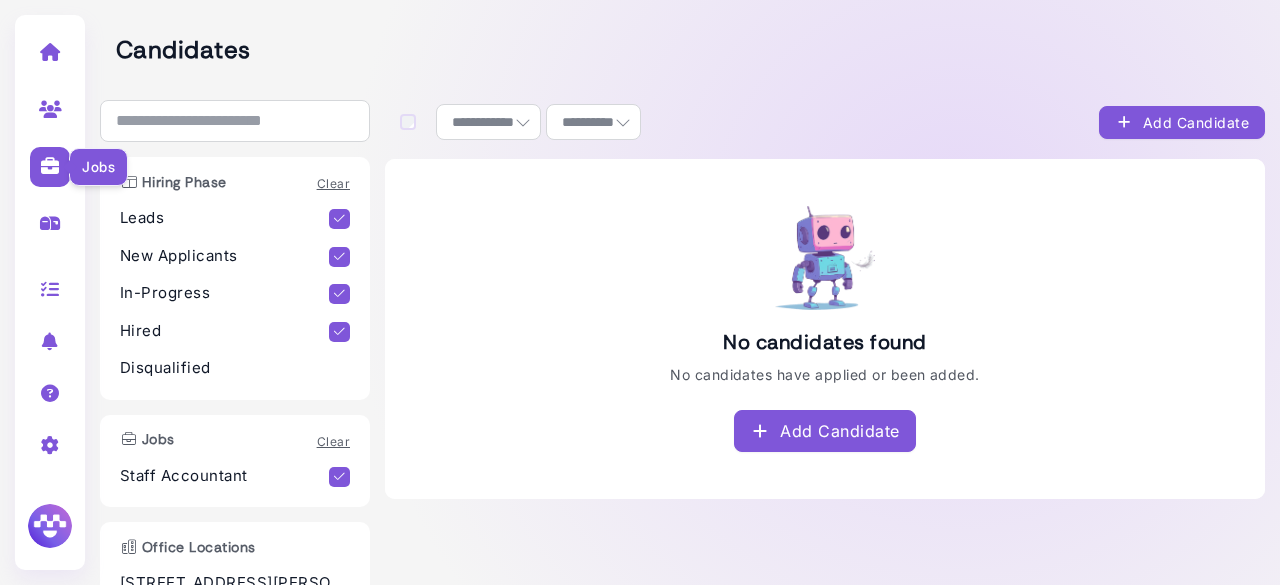 select on "**********" 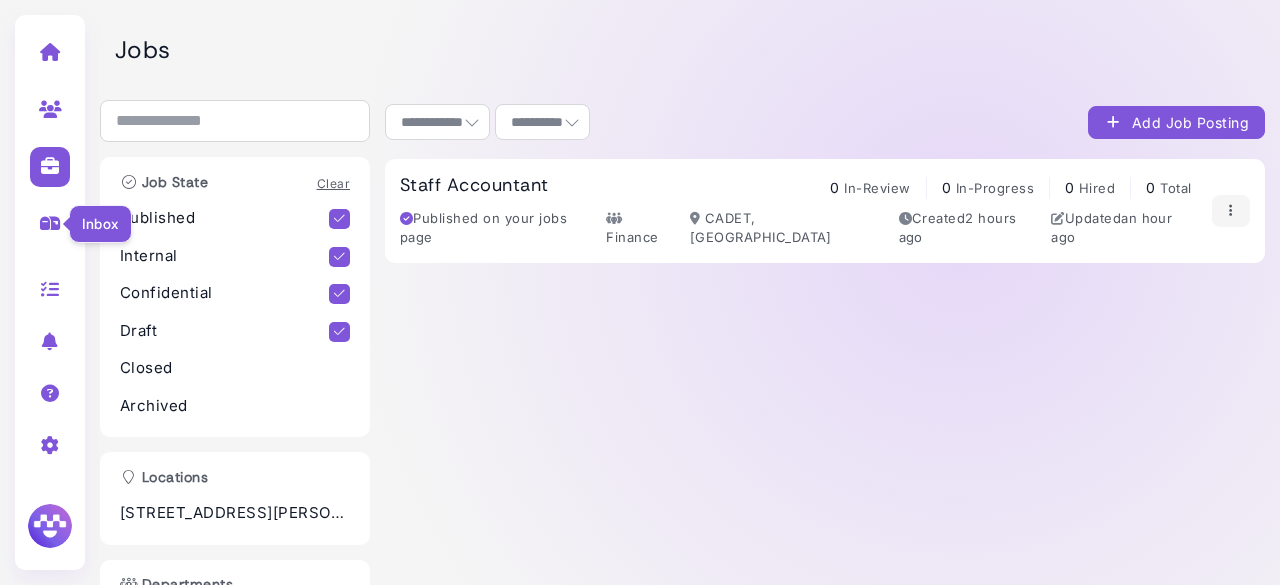 click at bounding box center (50, 223) 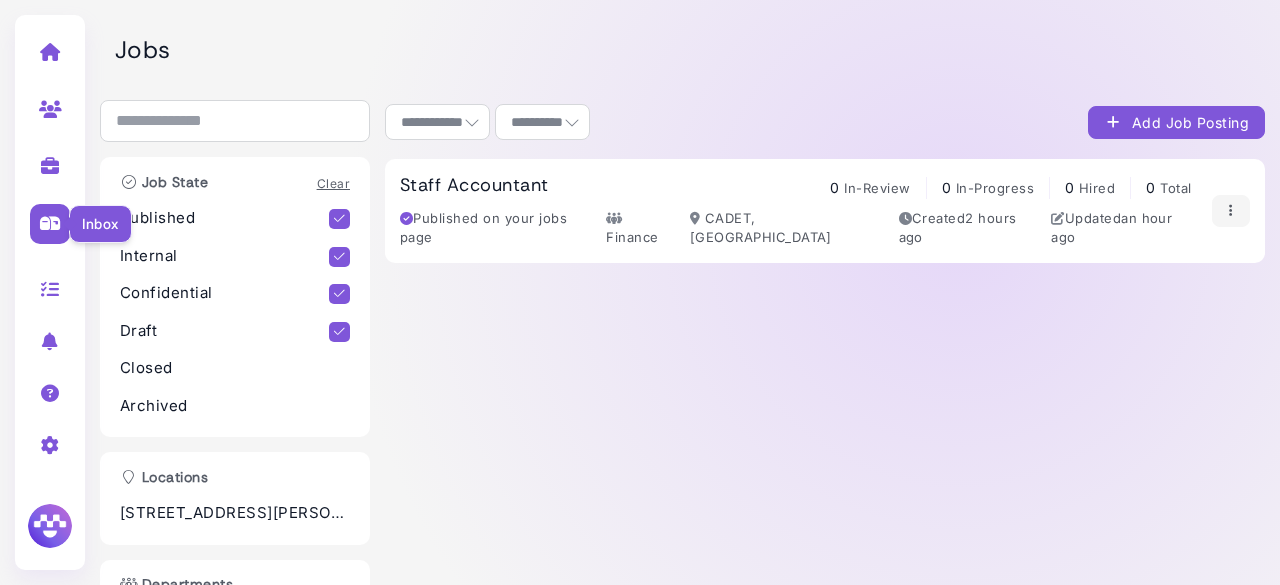 select on "****" 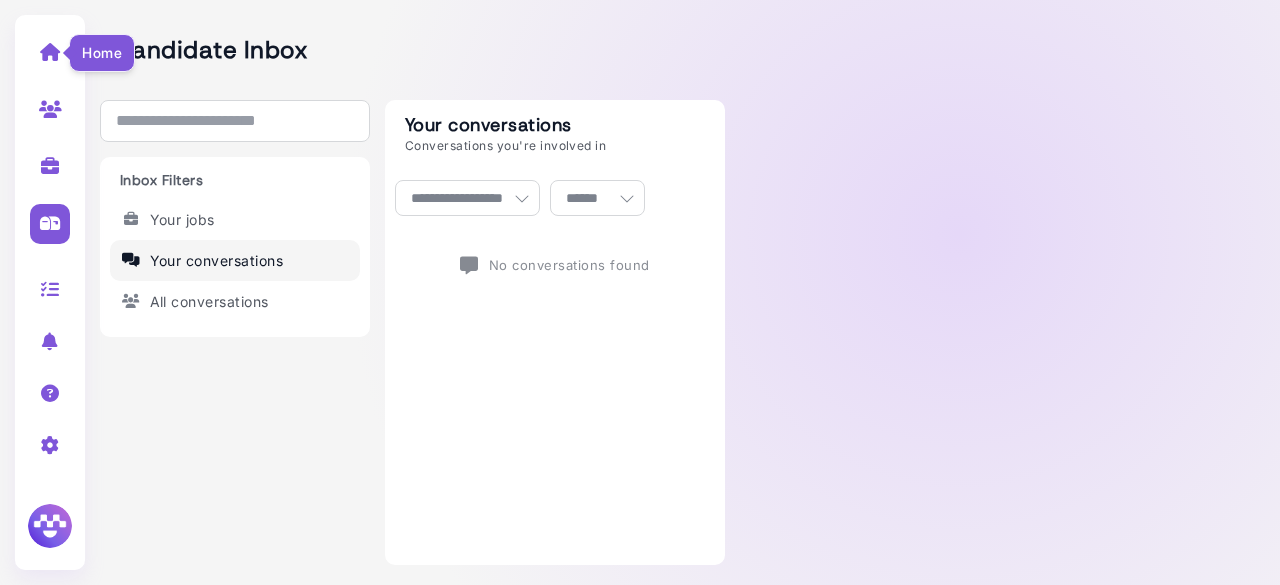 click at bounding box center [50, 52] 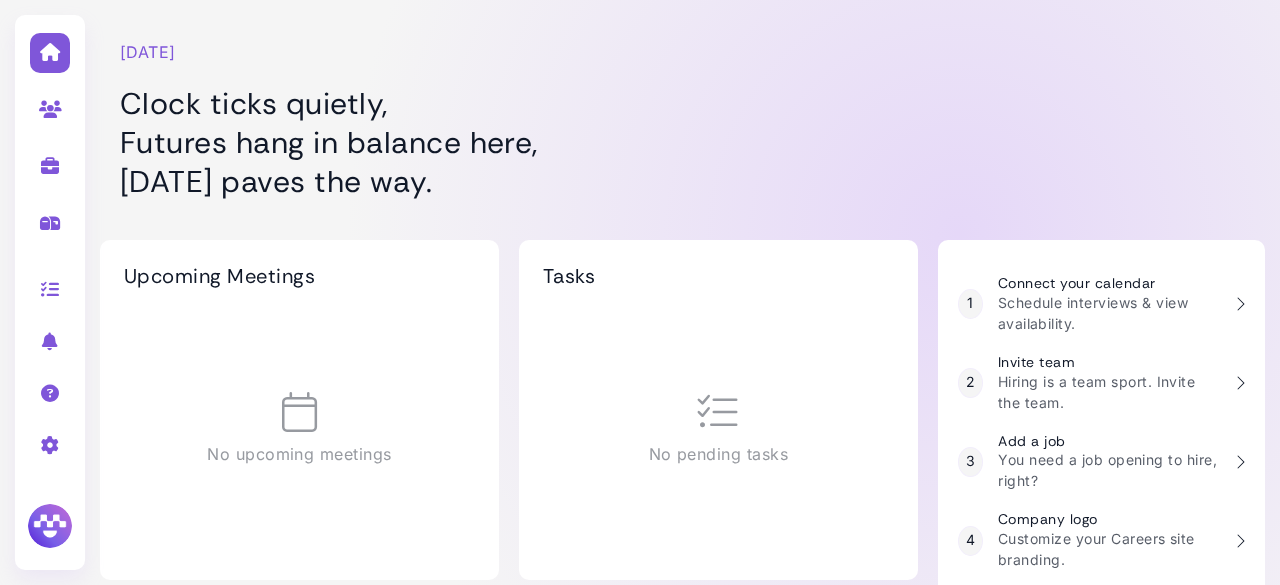 click on "Clock ticks quietly,   Futures hang in balance here,   [DATE] paves the way." at bounding box center [509, 142] 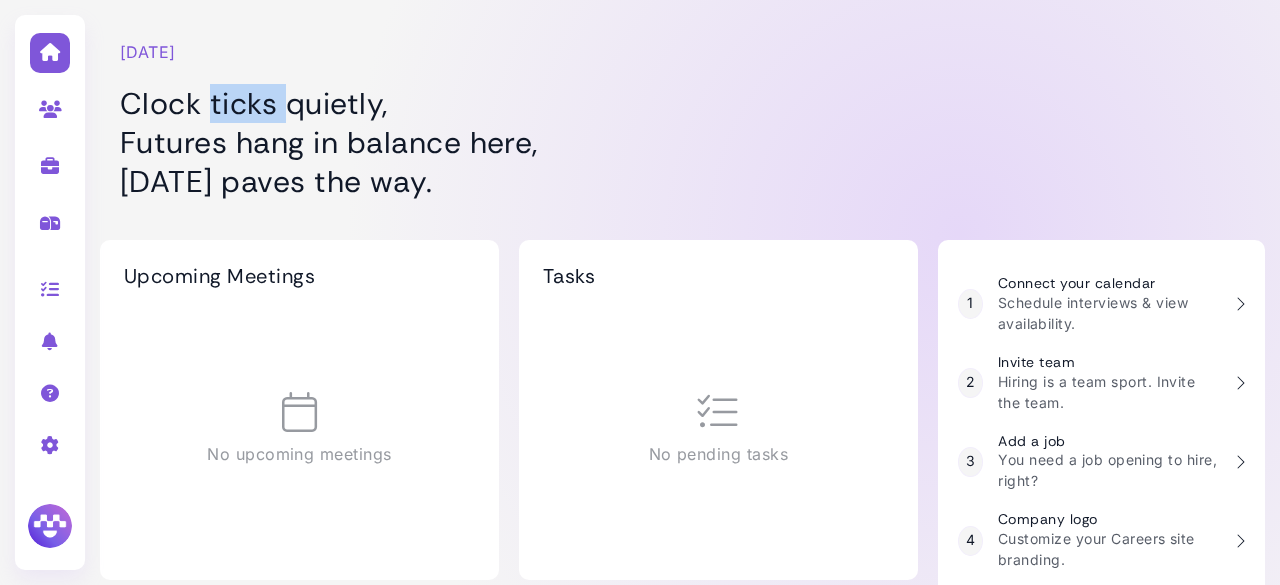 click on "Clock ticks quietly,   Futures hang in balance here,   [DATE] paves the way." at bounding box center (509, 142) 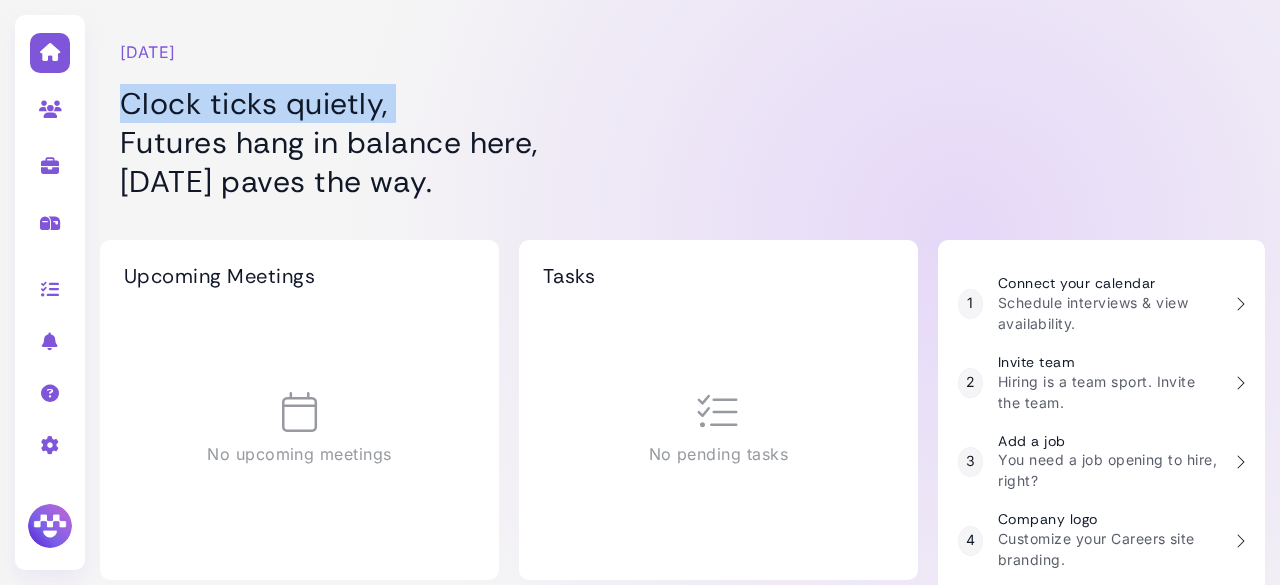 click on "Clock ticks quietly,   Futures hang in balance here,   [DATE] paves the way." at bounding box center [509, 142] 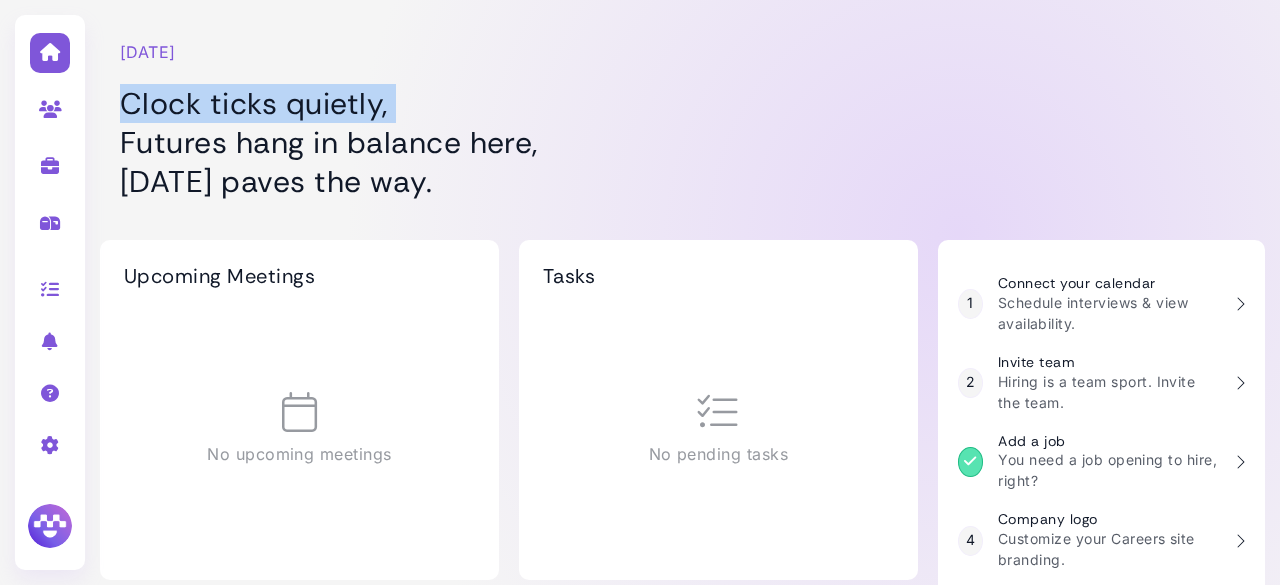 click on "Clock ticks quietly,   Futures hang in balance here,   [DATE] paves the way." at bounding box center [509, 142] 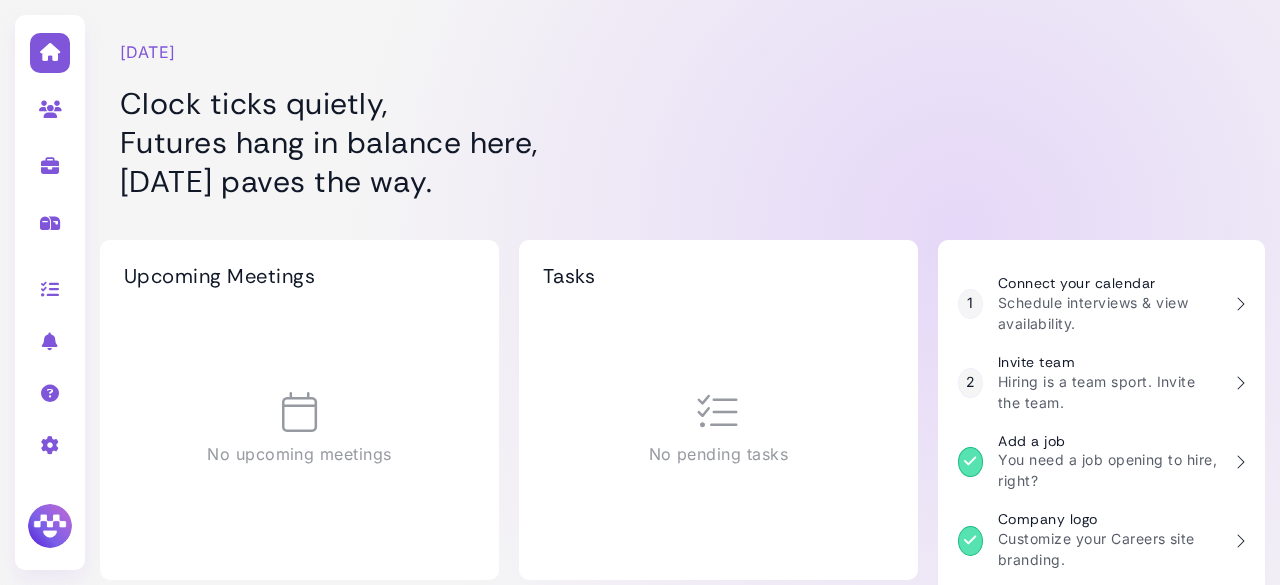 click on "Clock ticks quietly,   Futures hang in balance here,   [DATE] paves the way." at bounding box center [509, 142] 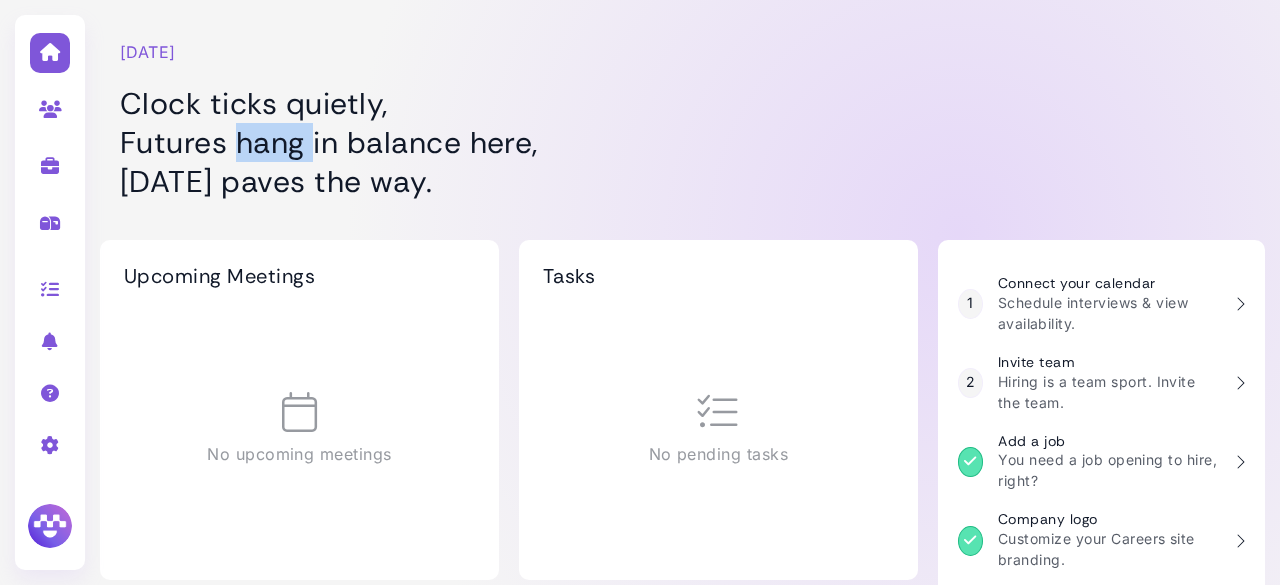 click on "Clock ticks quietly,   Futures hang in balance here,   [DATE] paves the way." at bounding box center [509, 142] 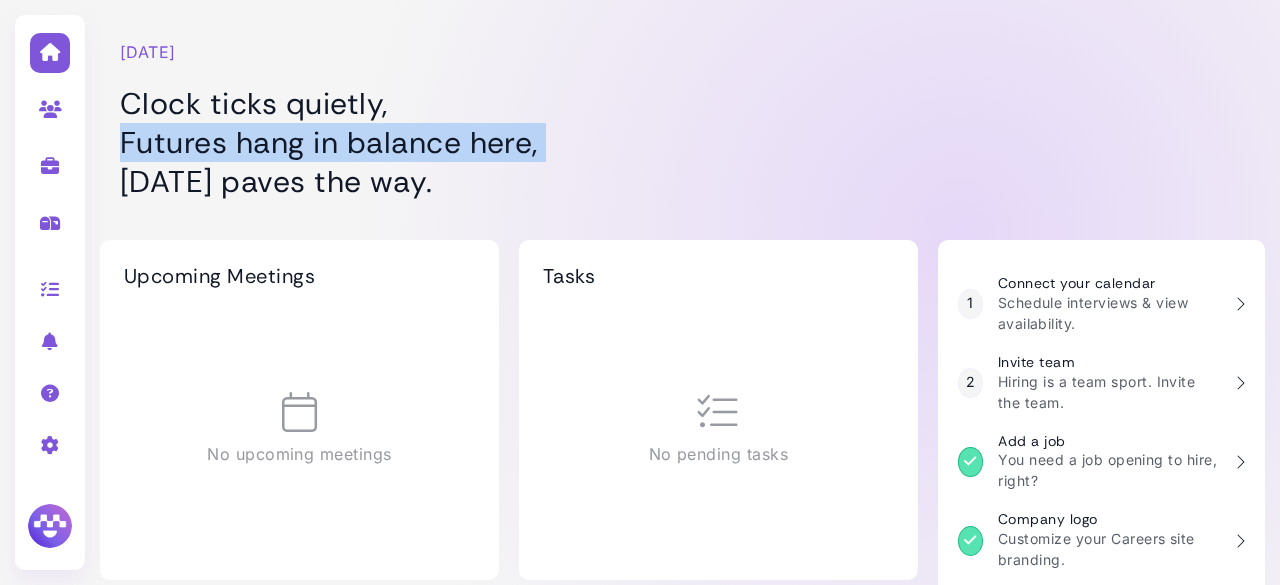 click on "Clock ticks quietly,   Futures hang in balance here,   [DATE] paves the way." at bounding box center [509, 142] 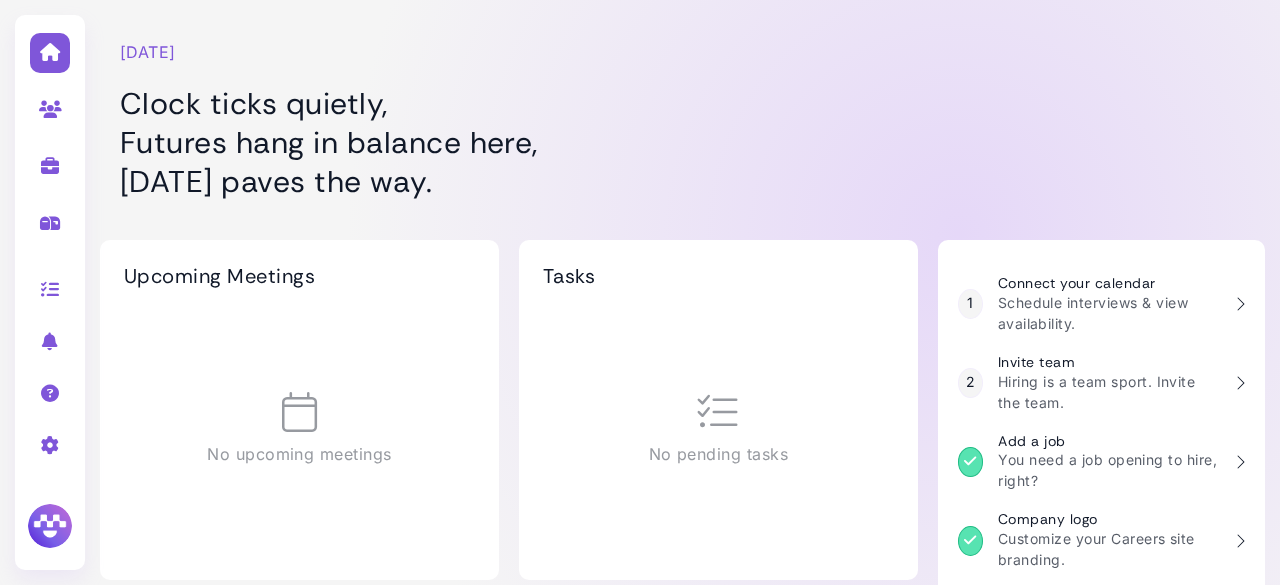 click on "Clock ticks quietly,   Futures hang in balance here,   [DATE] paves the way." at bounding box center [509, 142] 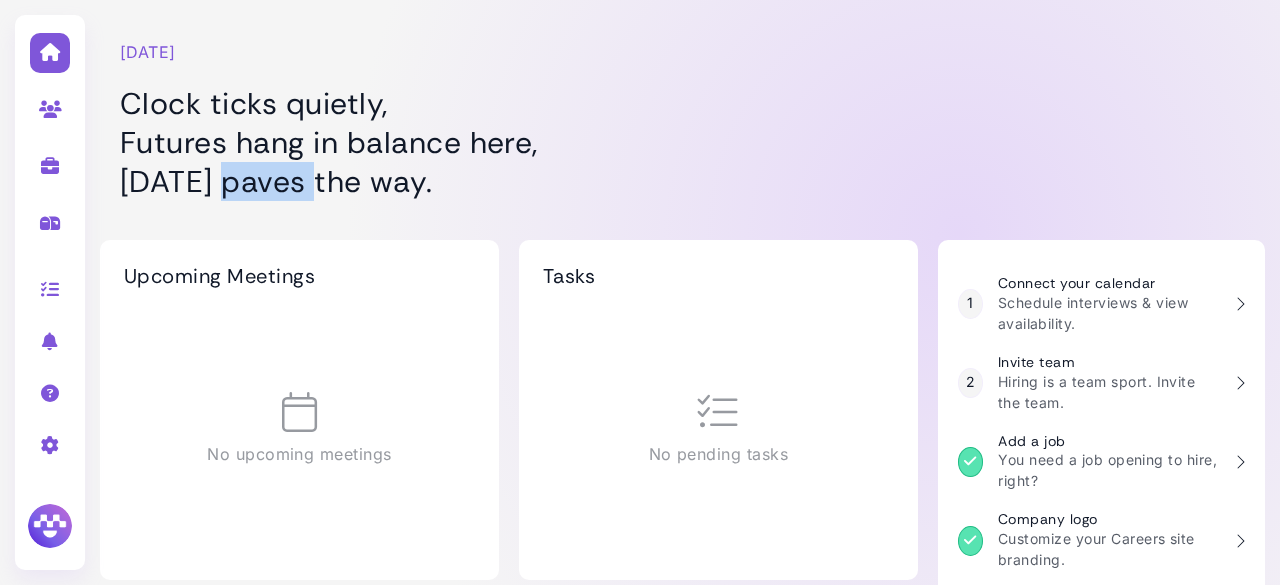 click on "Clock ticks quietly,   Futures hang in balance here,   [DATE] paves the way." at bounding box center (509, 142) 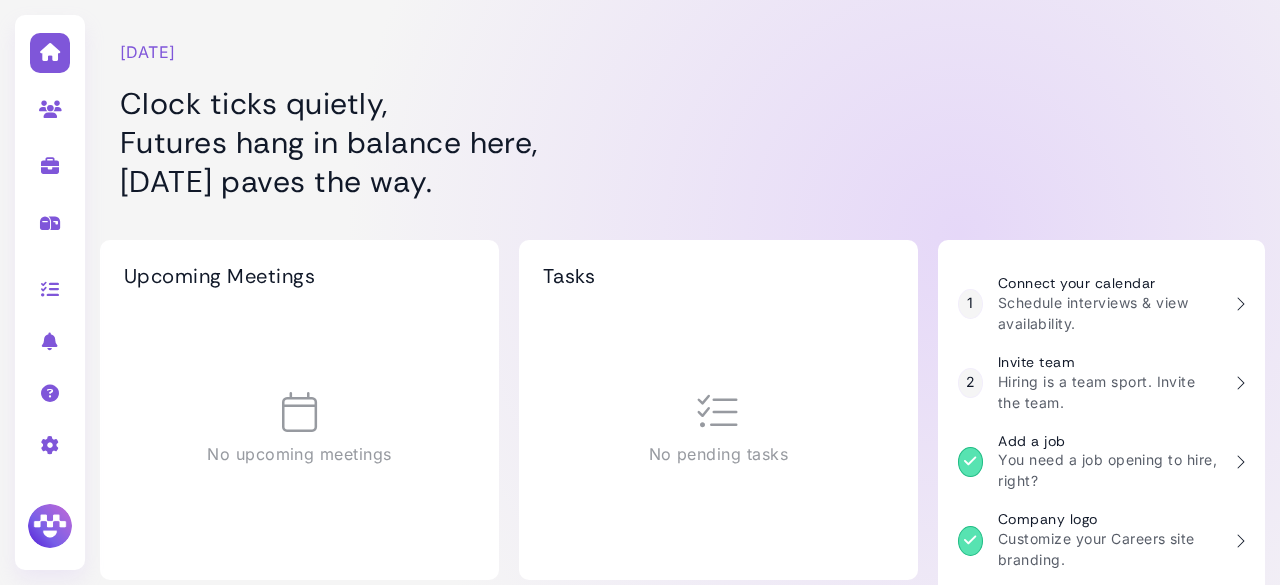 click on "Clock ticks quietly,   Futures hang in balance here,   [DATE] paves the way." at bounding box center [509, 142] 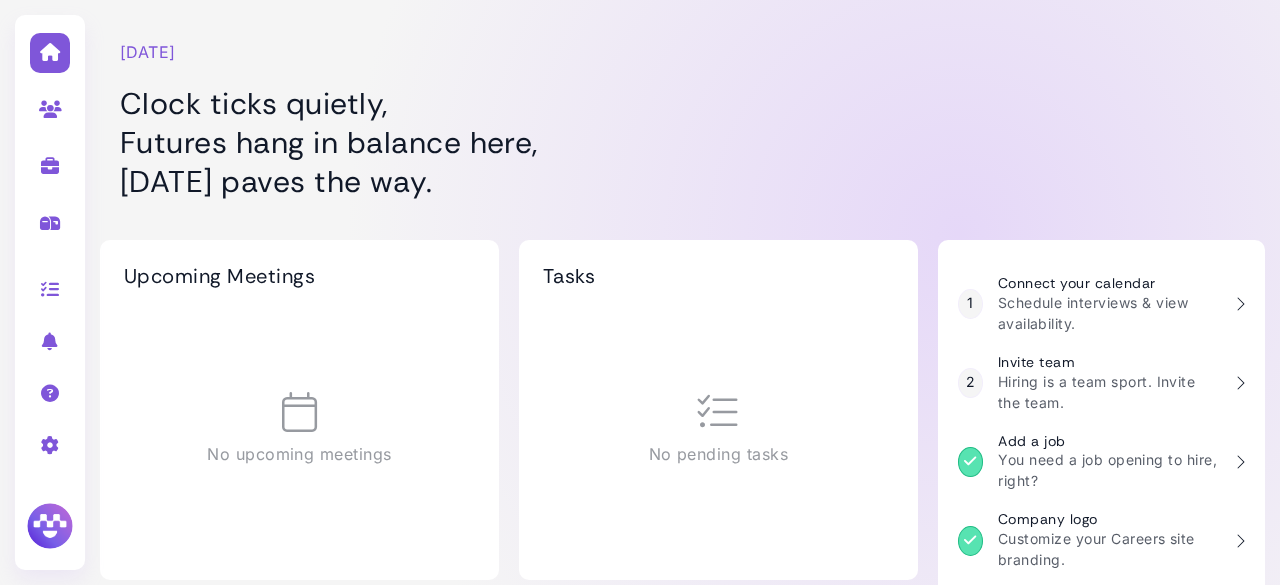 click at bounding box center (50, 526) 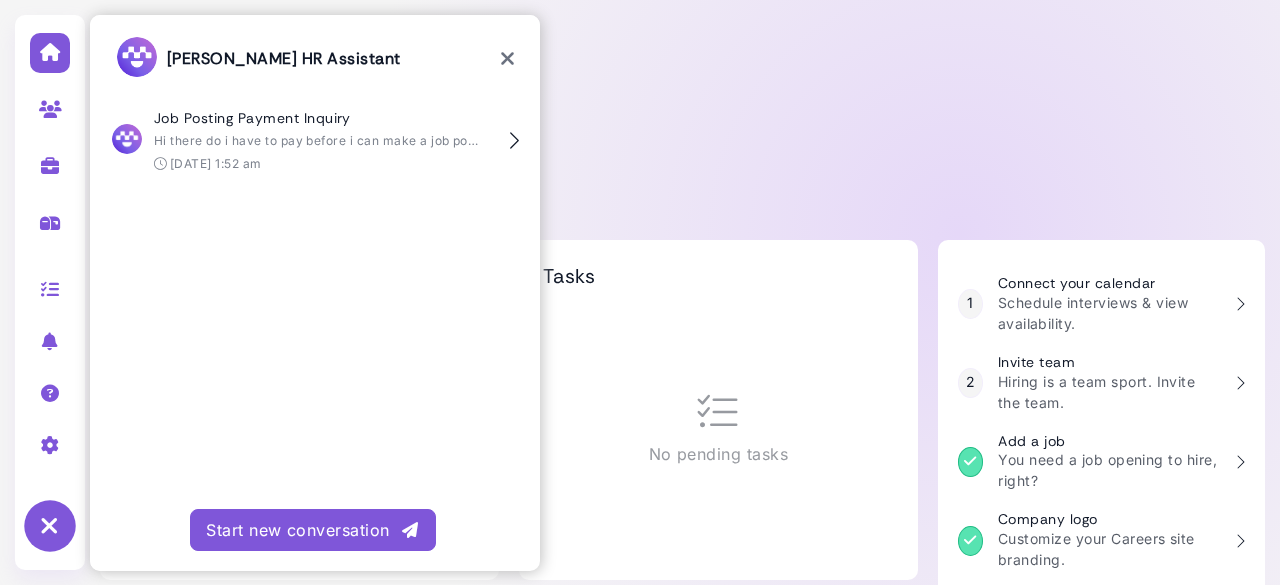 click at bounding box center [507, 59] 